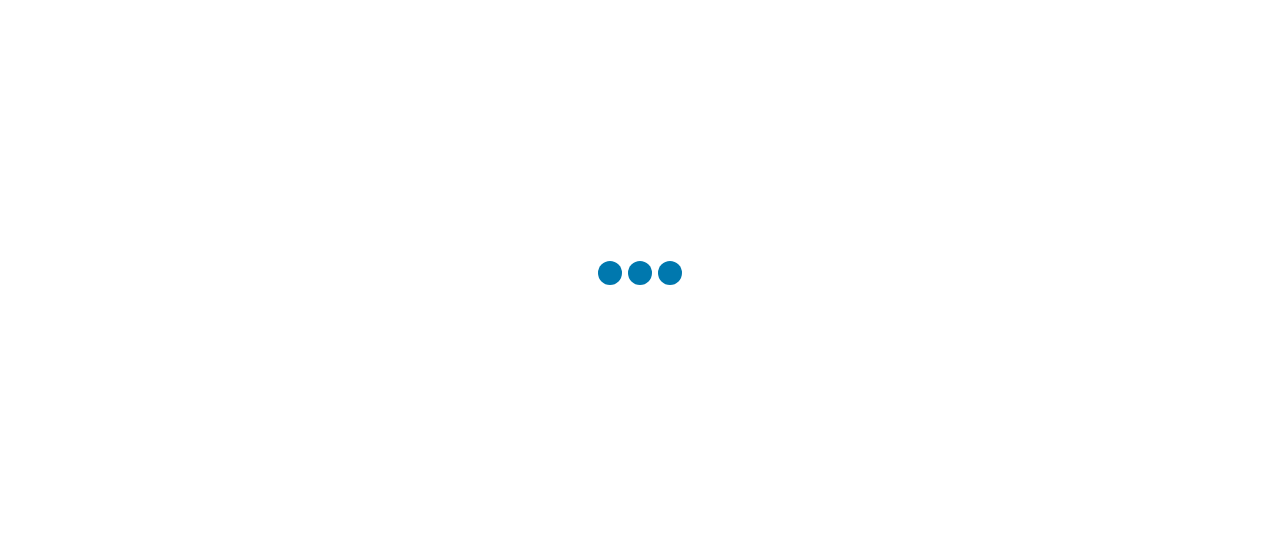 scroll, scrollTop: 0, scrollLeft: 0, axis: both 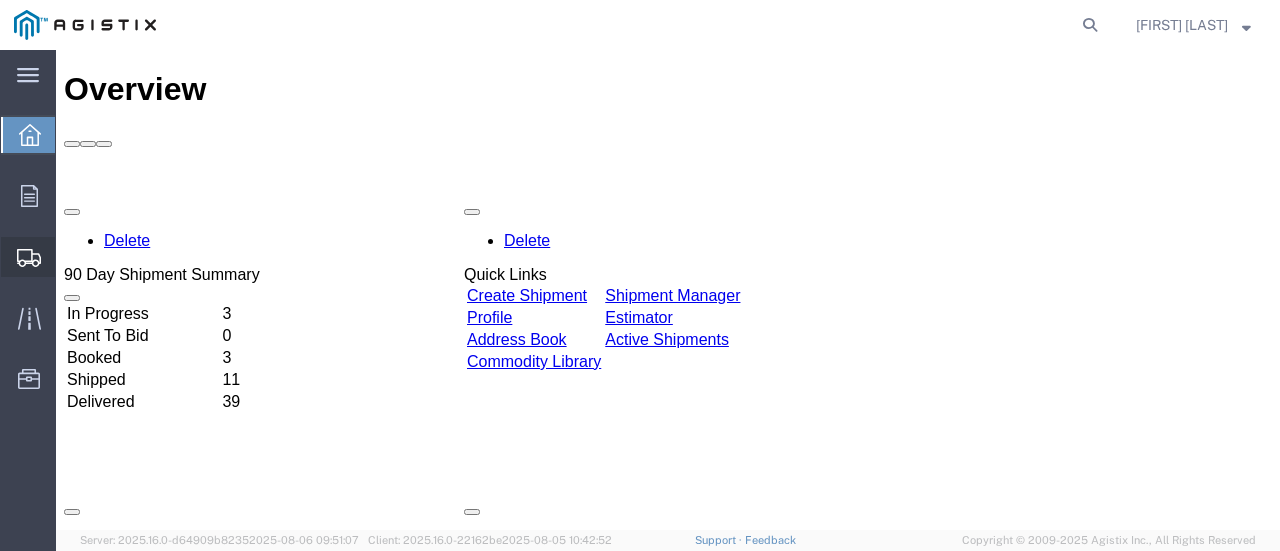 click on "Create from Template" 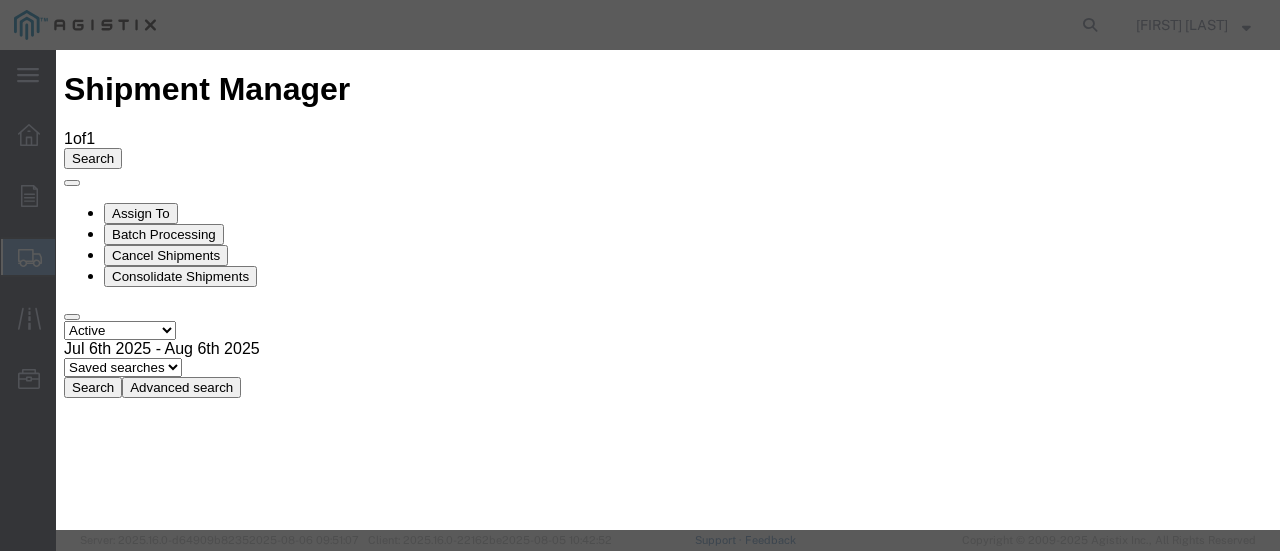 click on "PGE [CITY] -" at bounding box center [150, 2279] 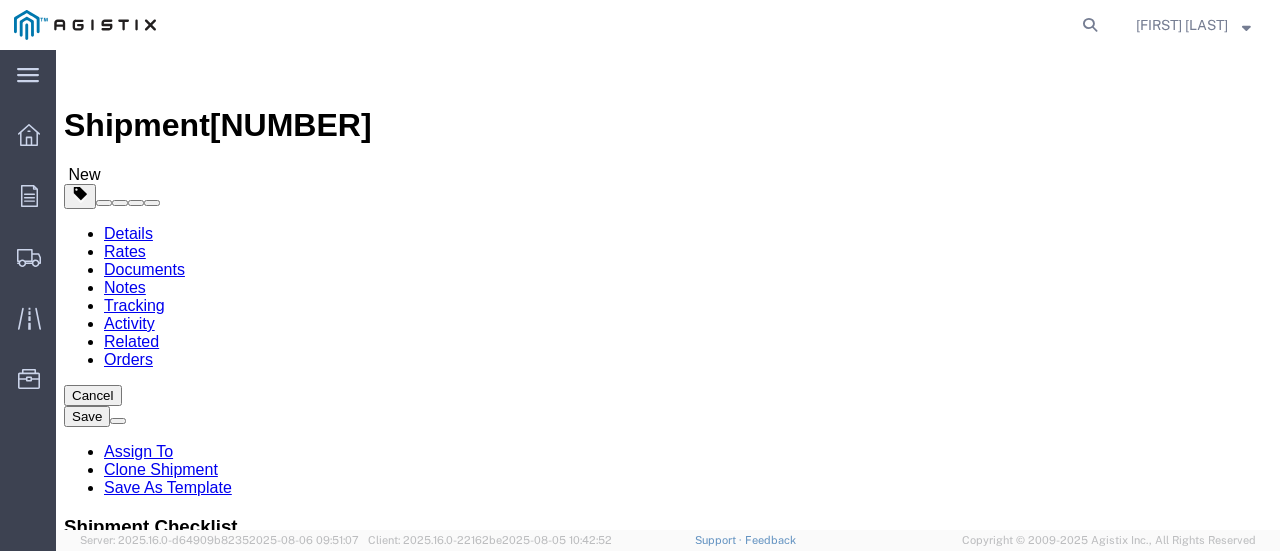 select 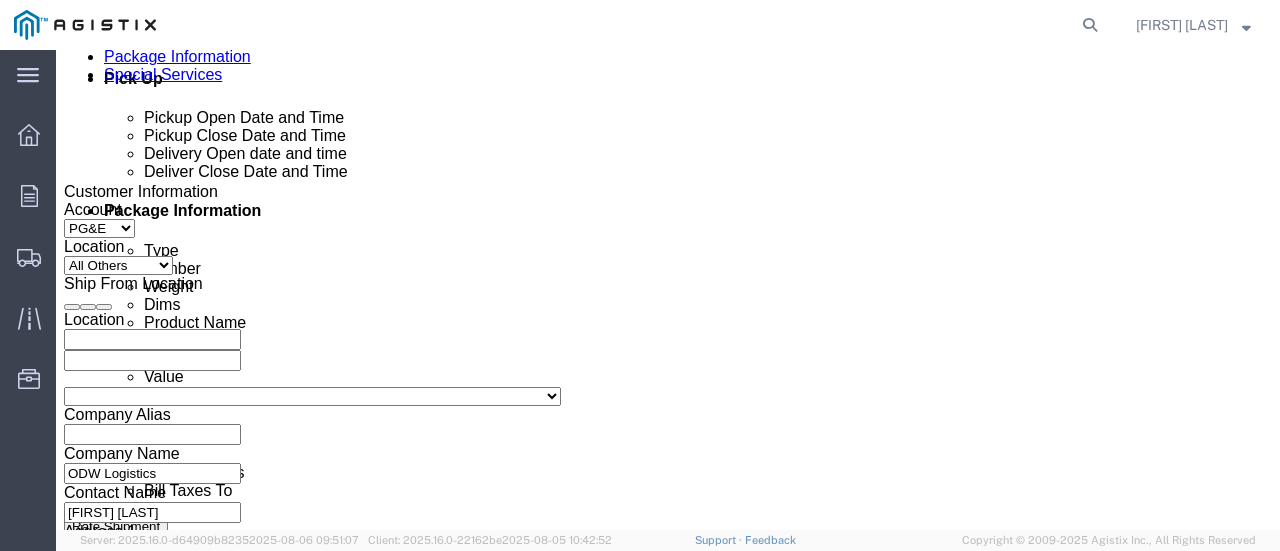 scroll, scrollTop: 1000, scrollLeft: 0, axis: vertical 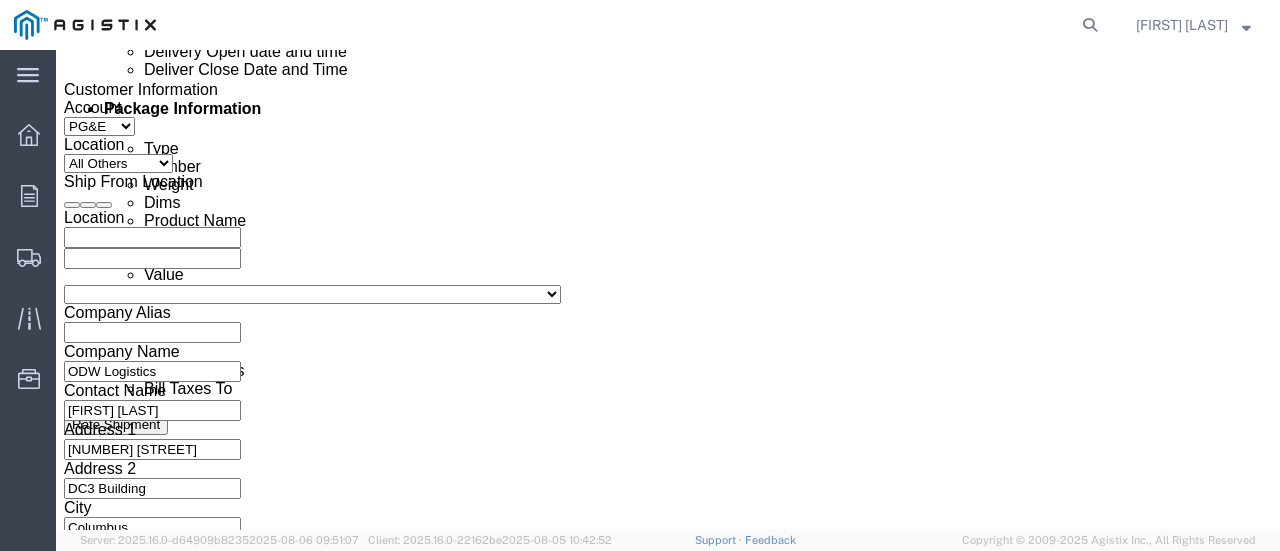 click on "[DATE] [TIME]" 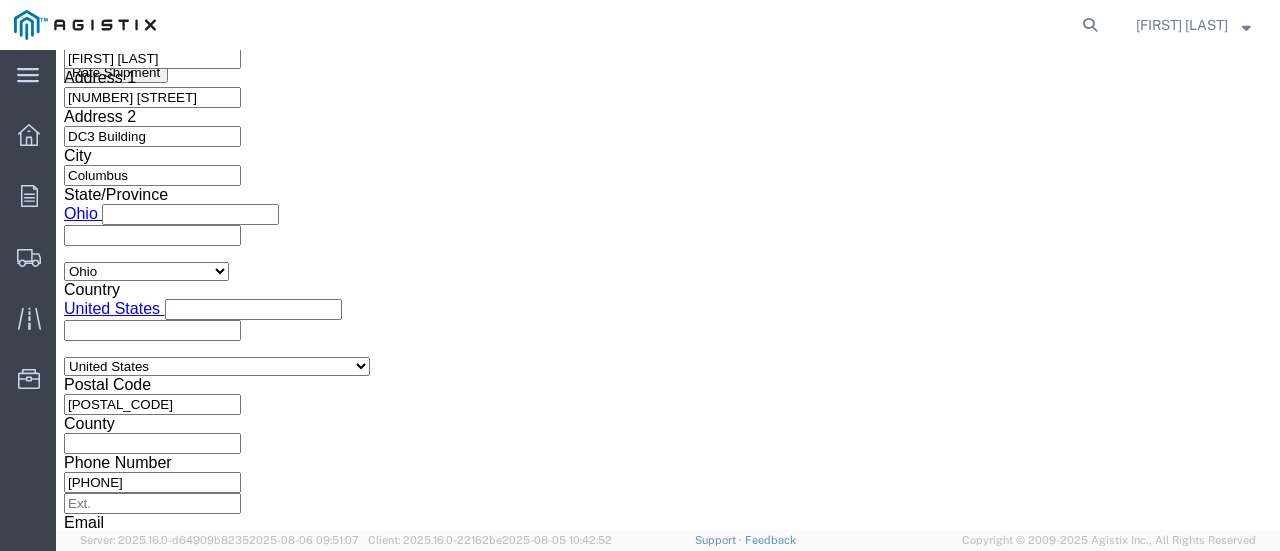 click on "11:00 AM" 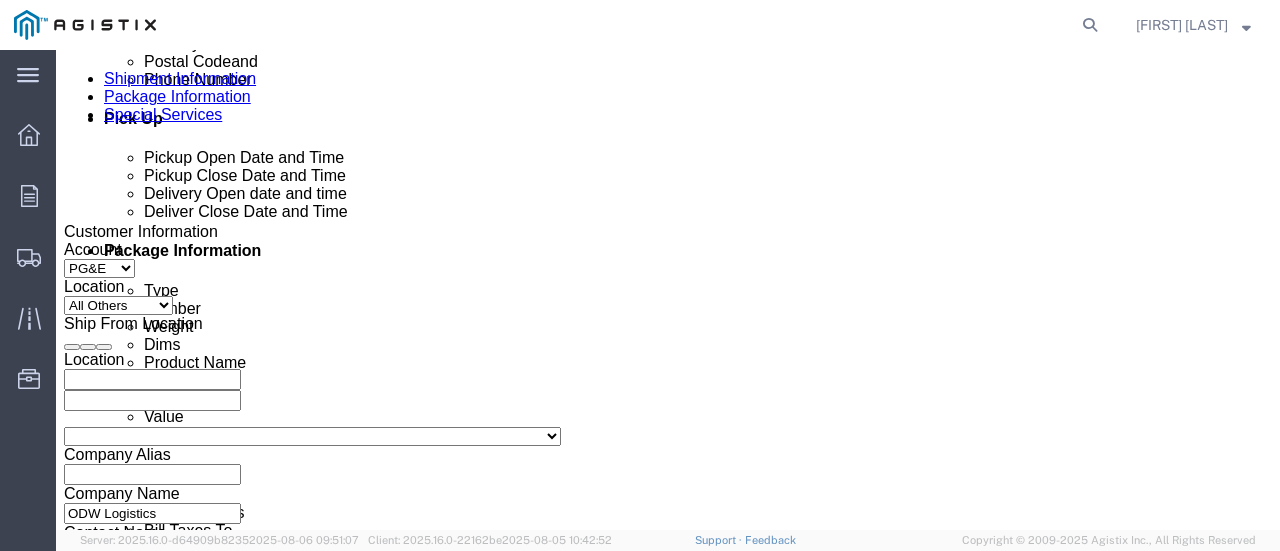 scroll, scrollTop: 852, scrollLeft: 0, axis: vertical 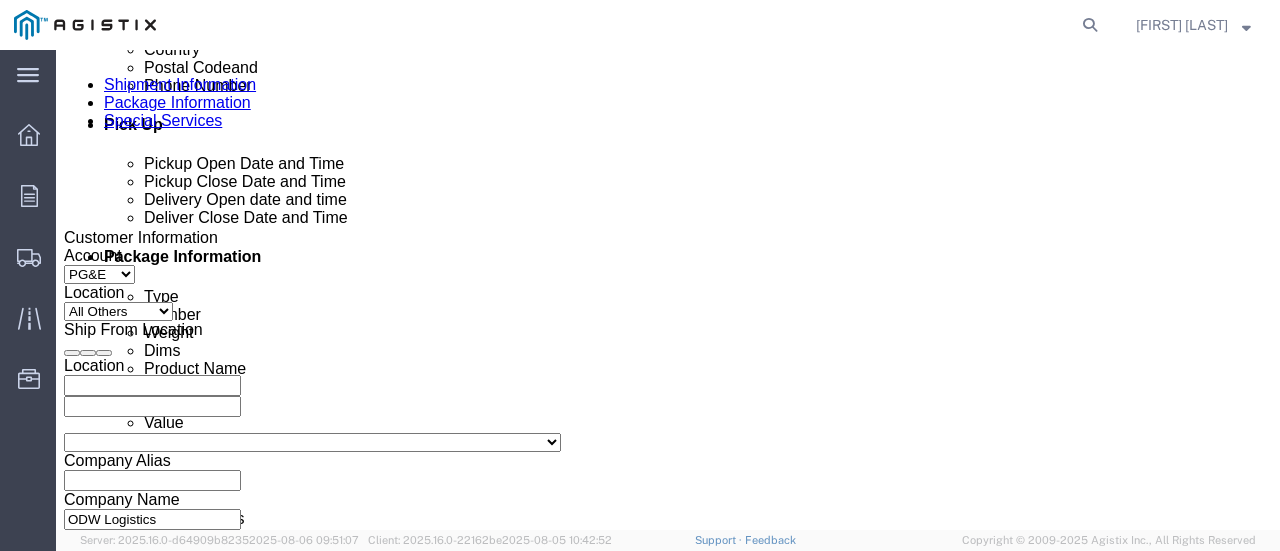 click on "[DATE] [TIME]" 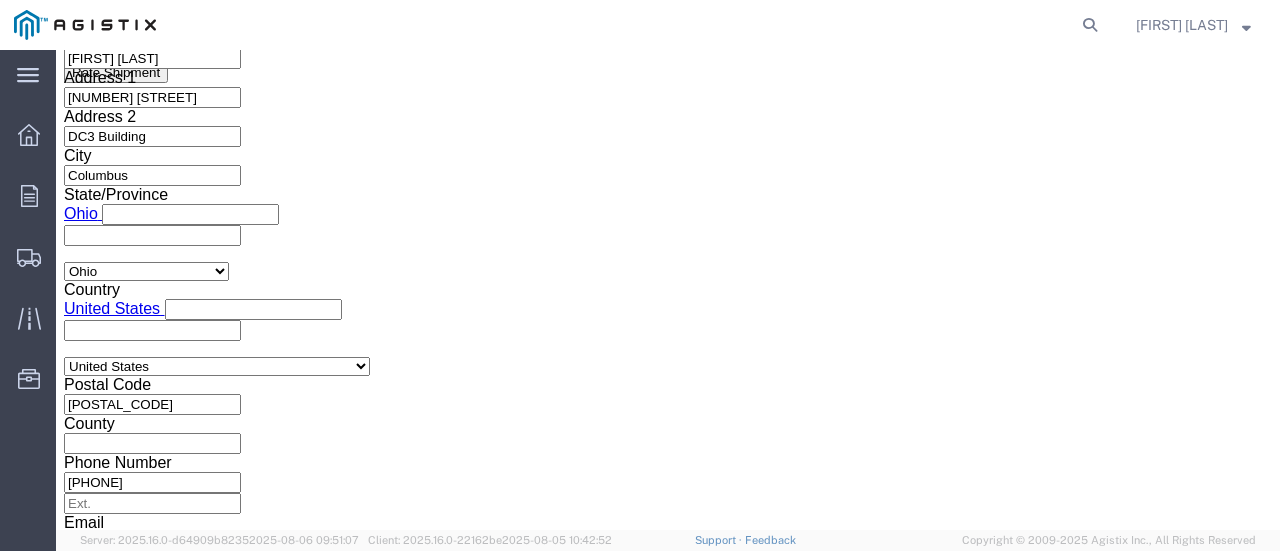 click on "[TIME]" 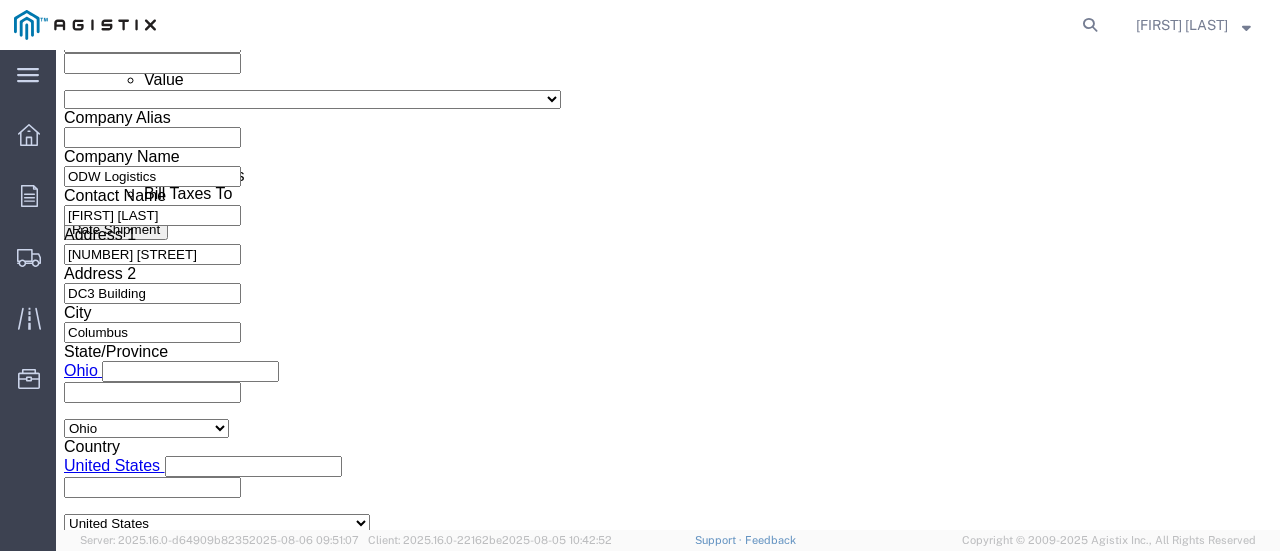 scroll, scrollTop: 1152, scrollLeft: 0, axis: vertical 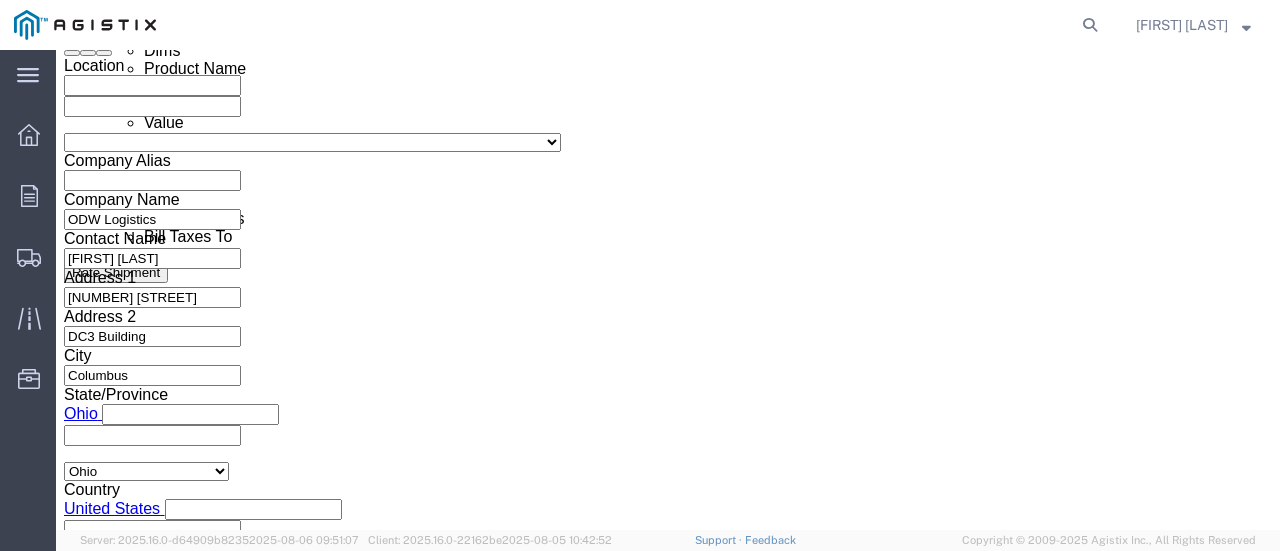 click on "[DATE] [TIME]" 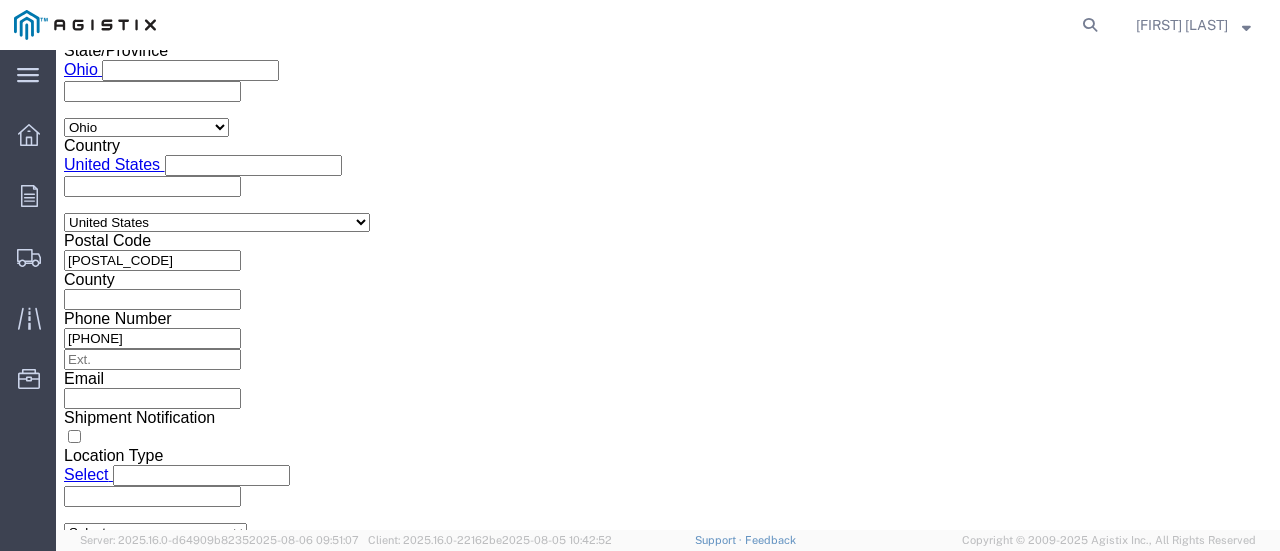 click on "9:00 AM" 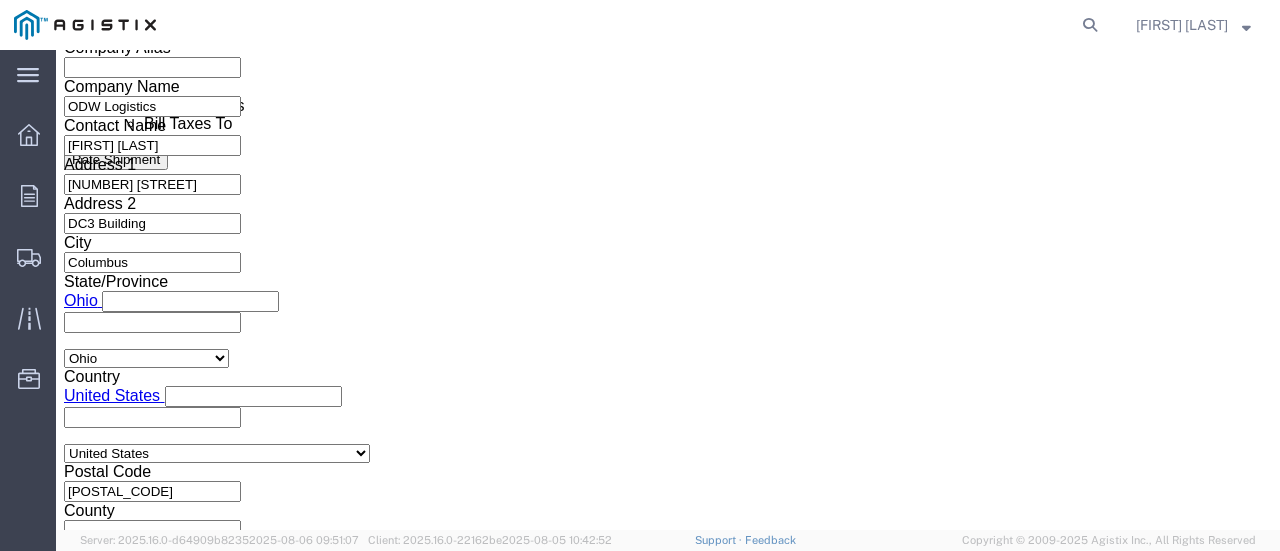 scroll, scrollTop: 1096, scrollLeft: 0, axis: vertical 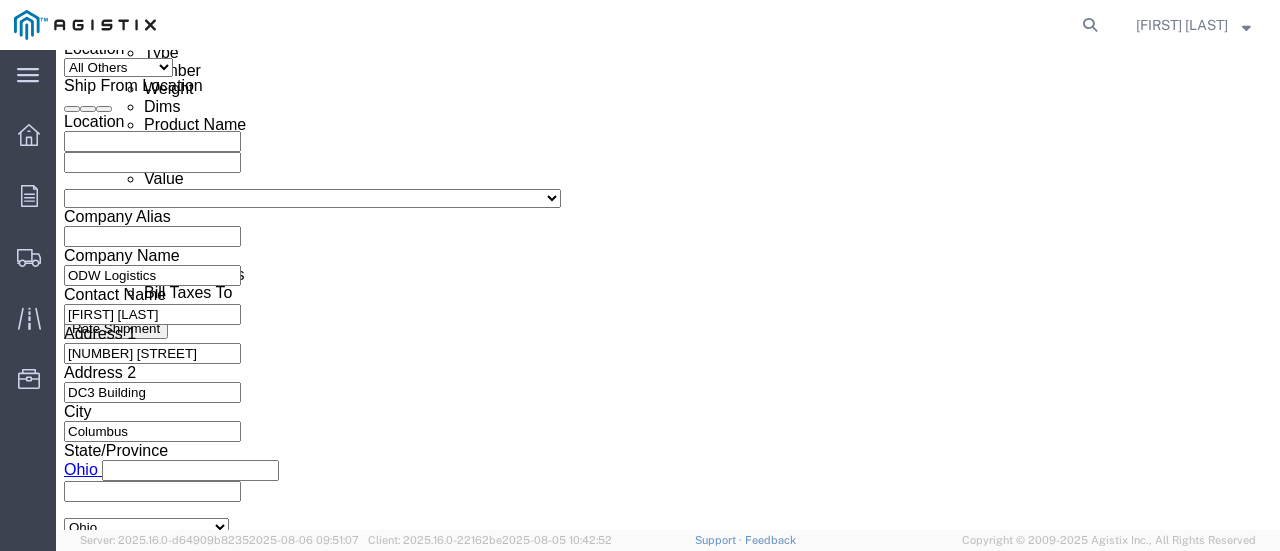 click on "[DATE] [TIME]" 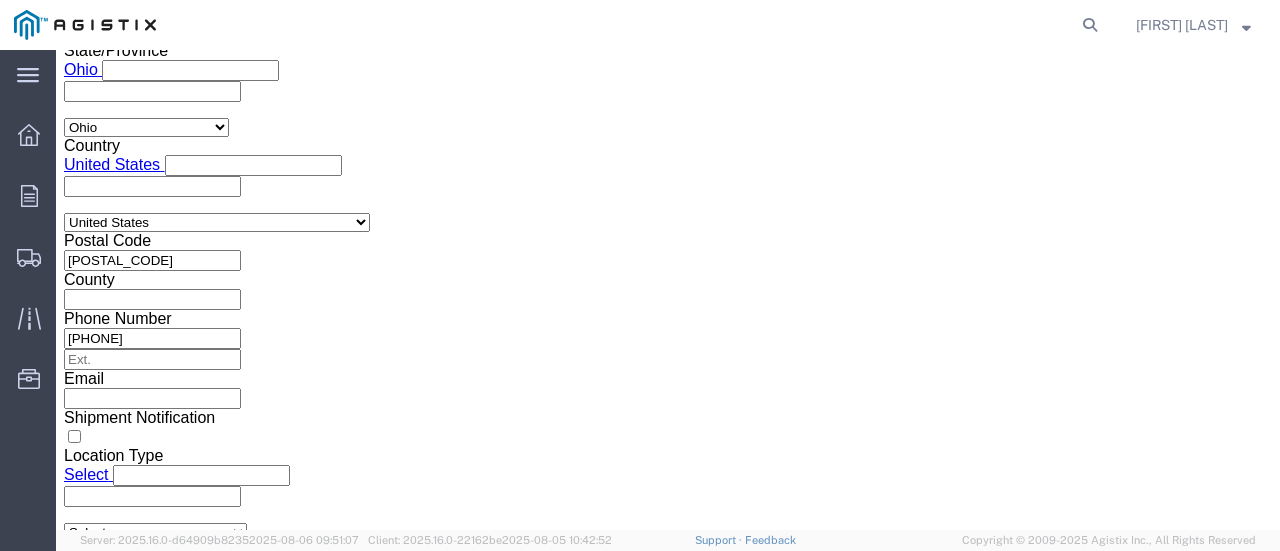 click on "[TIME]" 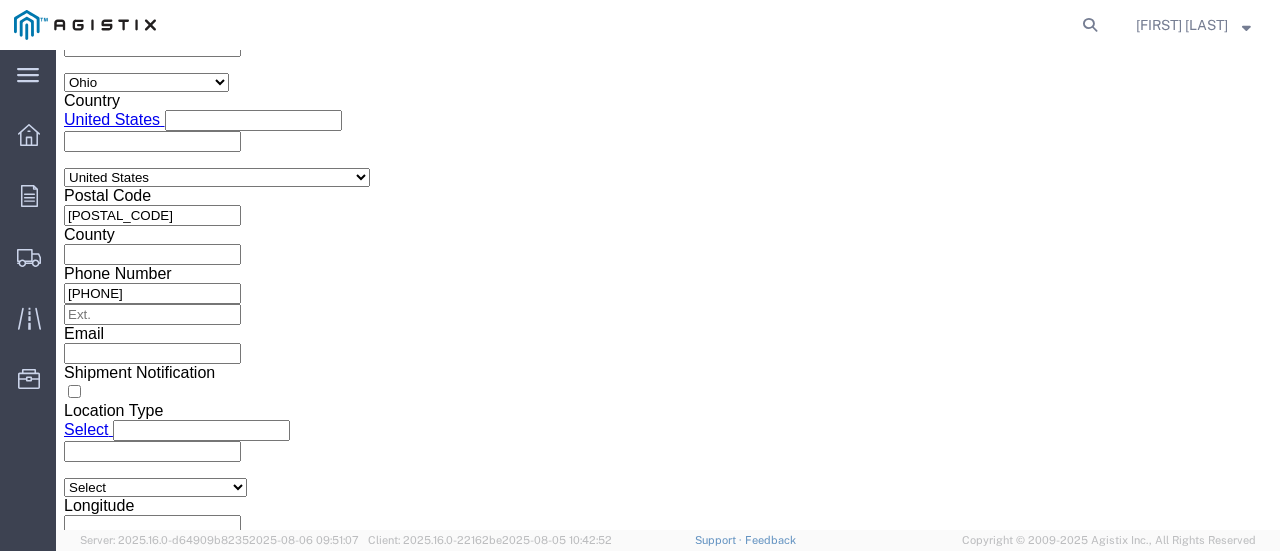 scroll, scrollTop: 1572, scrollLeft: 0, axis: vertical 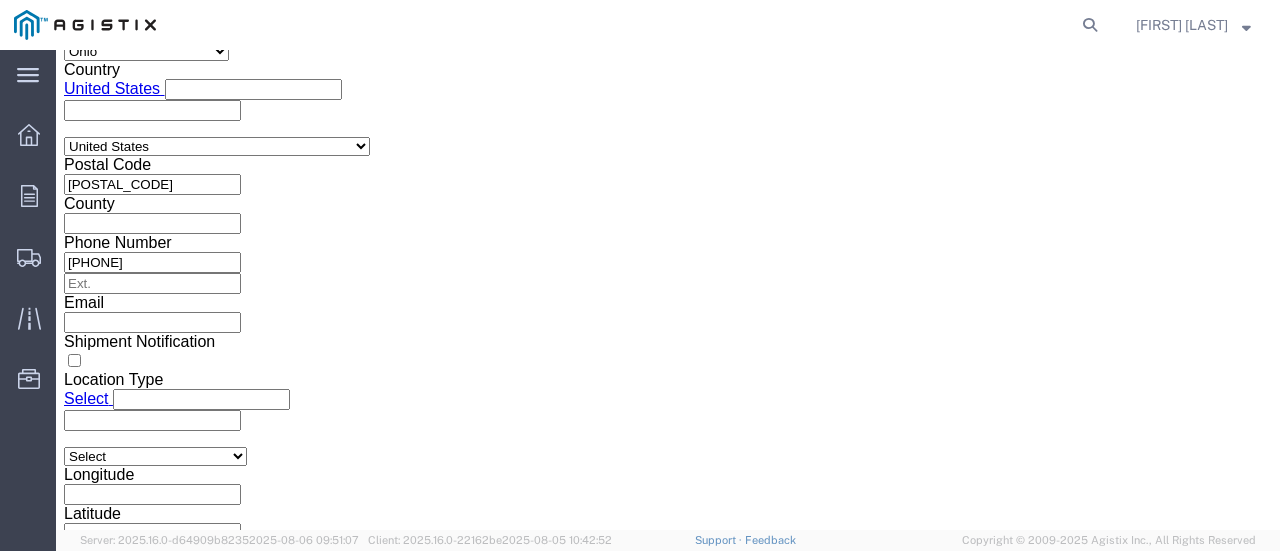 click on "Continue" 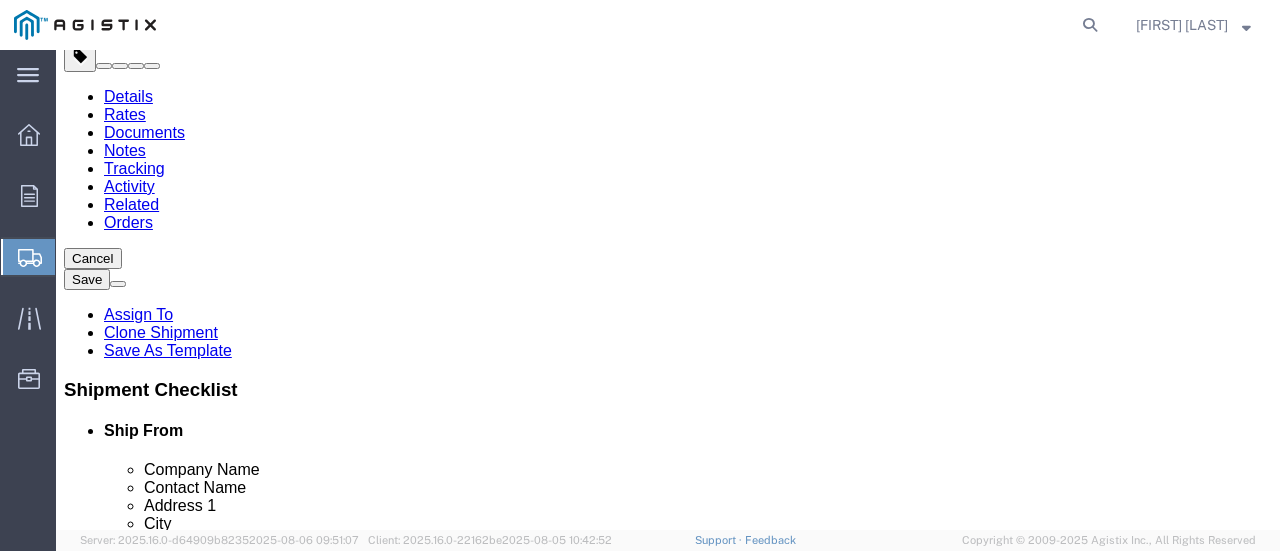 scroll, scrollTop: 0, scrollLeft: 0, axis: both 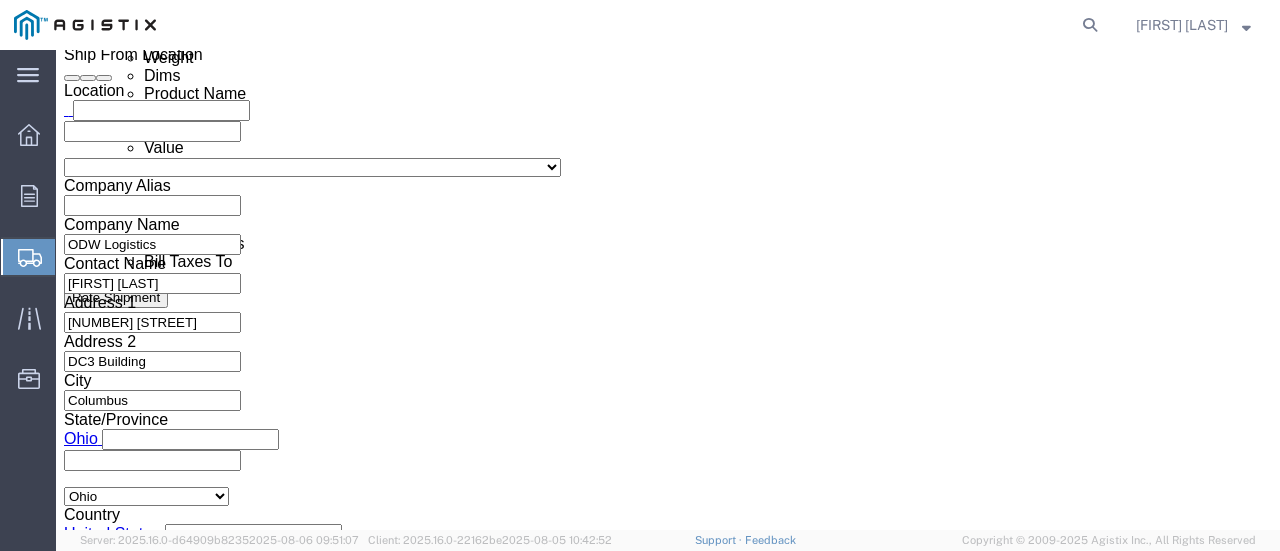 click on "Continue" 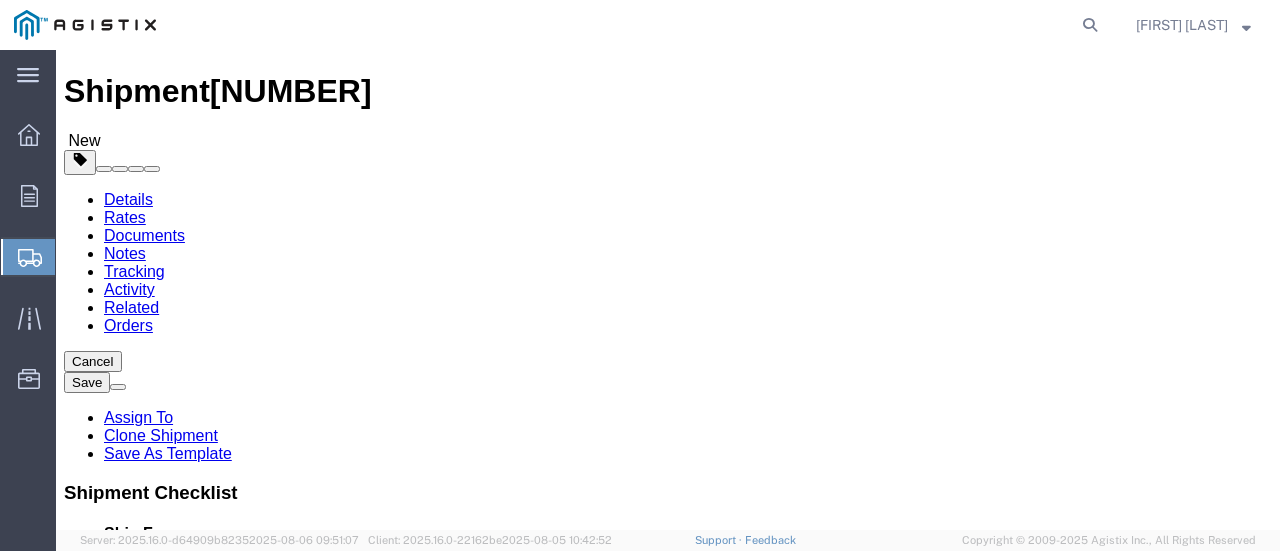 scroll, scrollTop: 0, scrollLeft: 0, axis: both 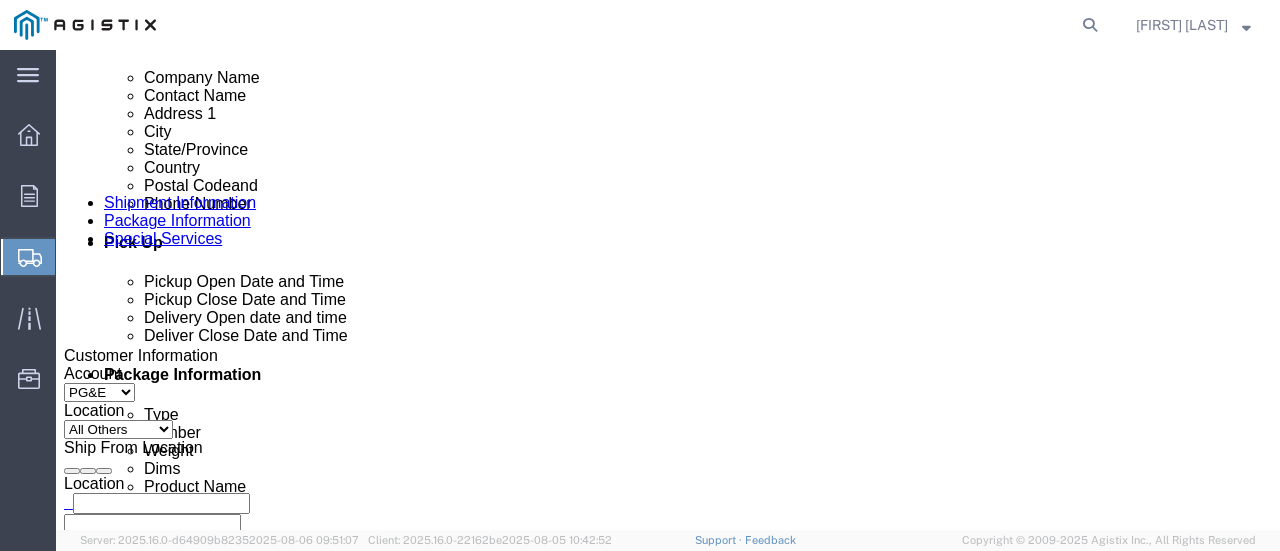 click on "Previous" 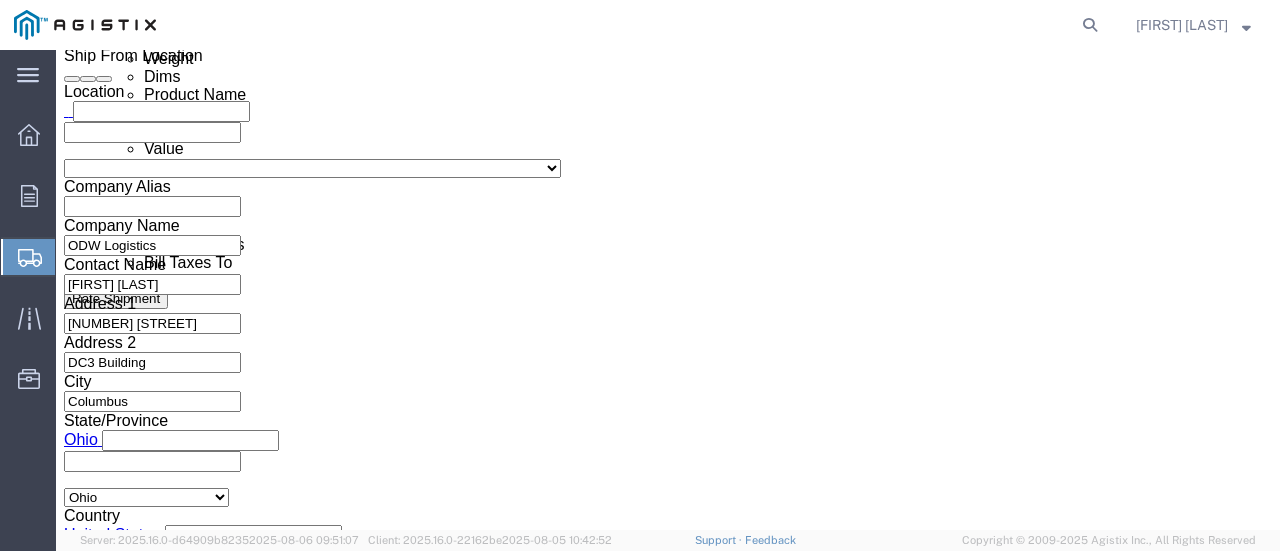 click on "Previous" 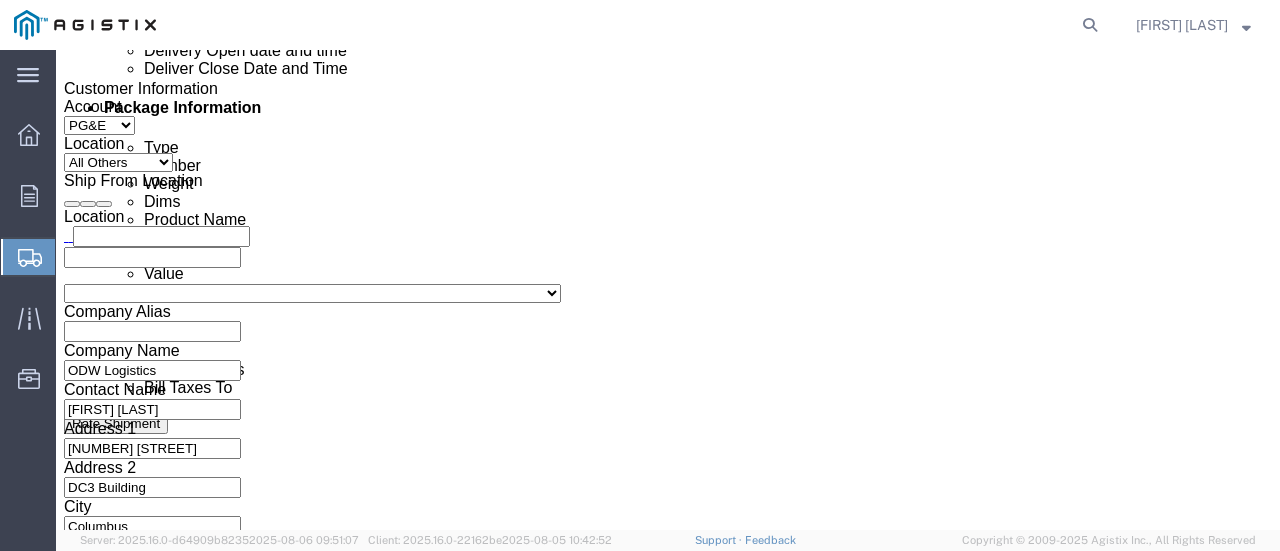 scroll, scrollTop: 972, scrollLeft: 0, axis: vertical 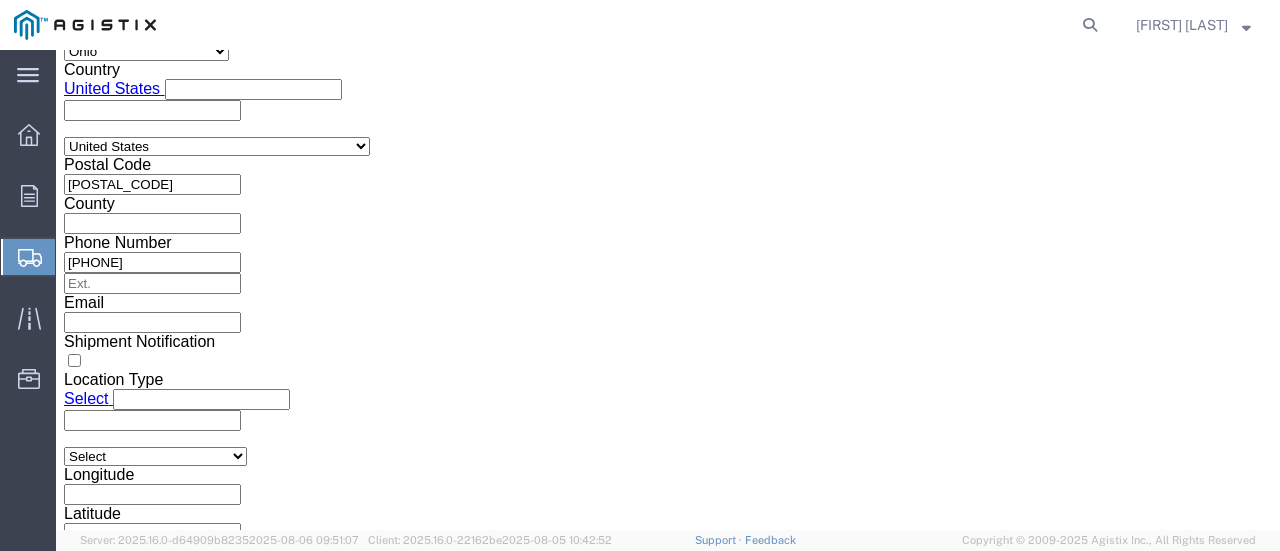 click on "Continue" 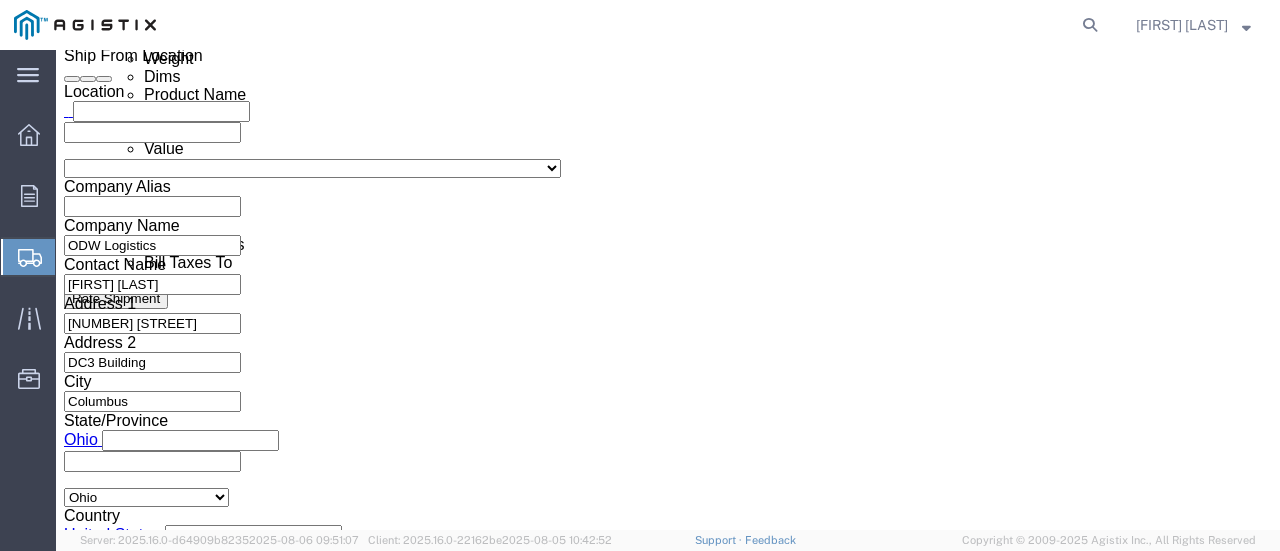 click on "Continue" 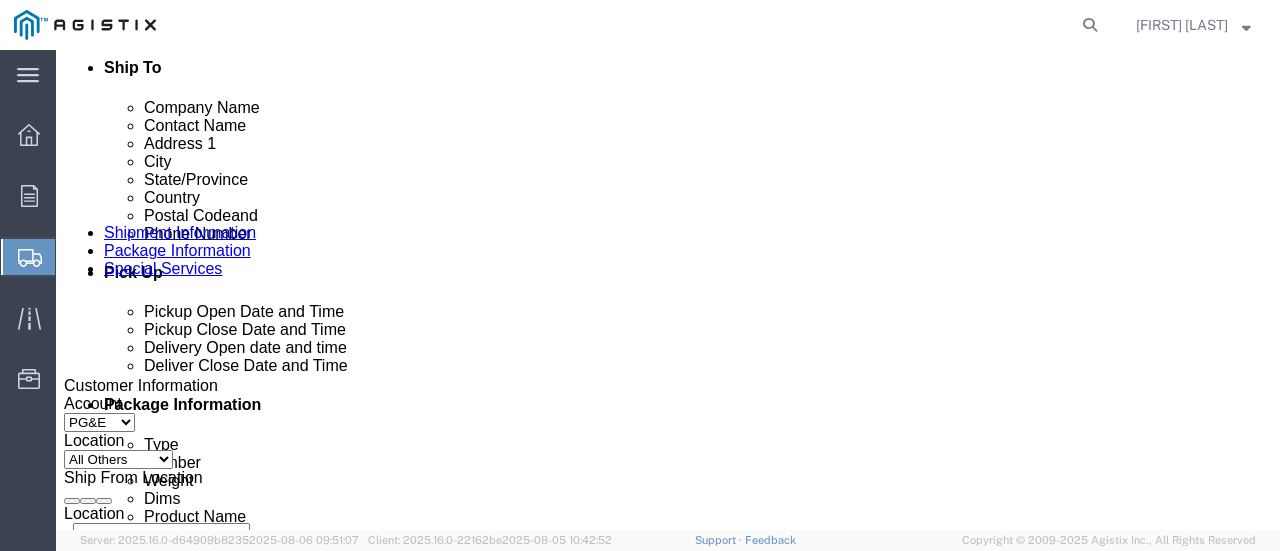 scroll, scrollTop: 734, scrollLeft: 0, axis: vertical 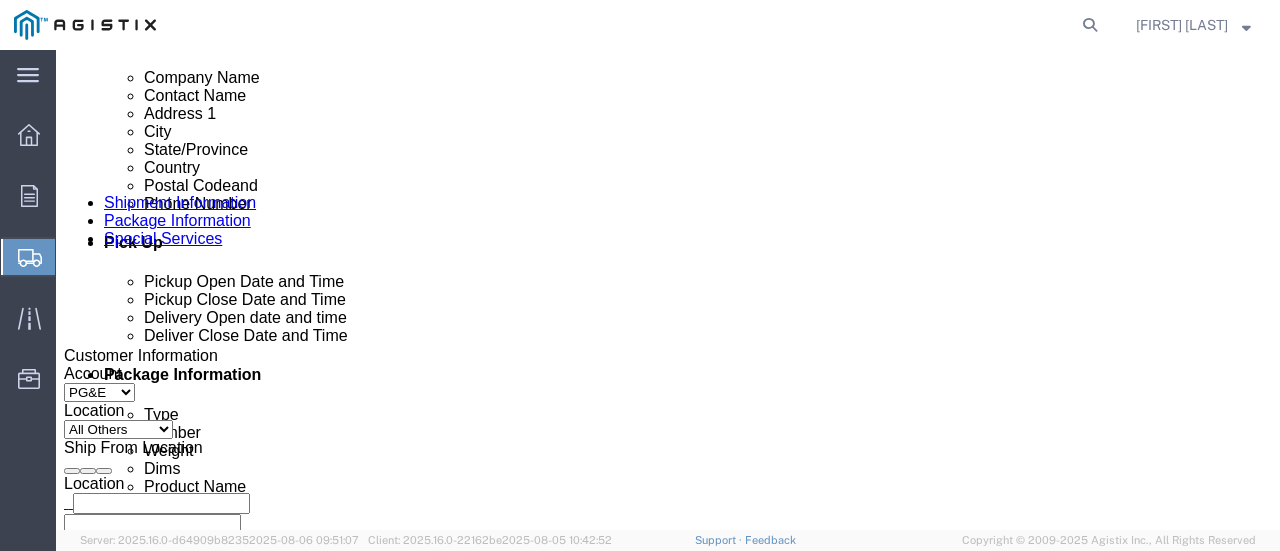 click on "Rate Shipment" 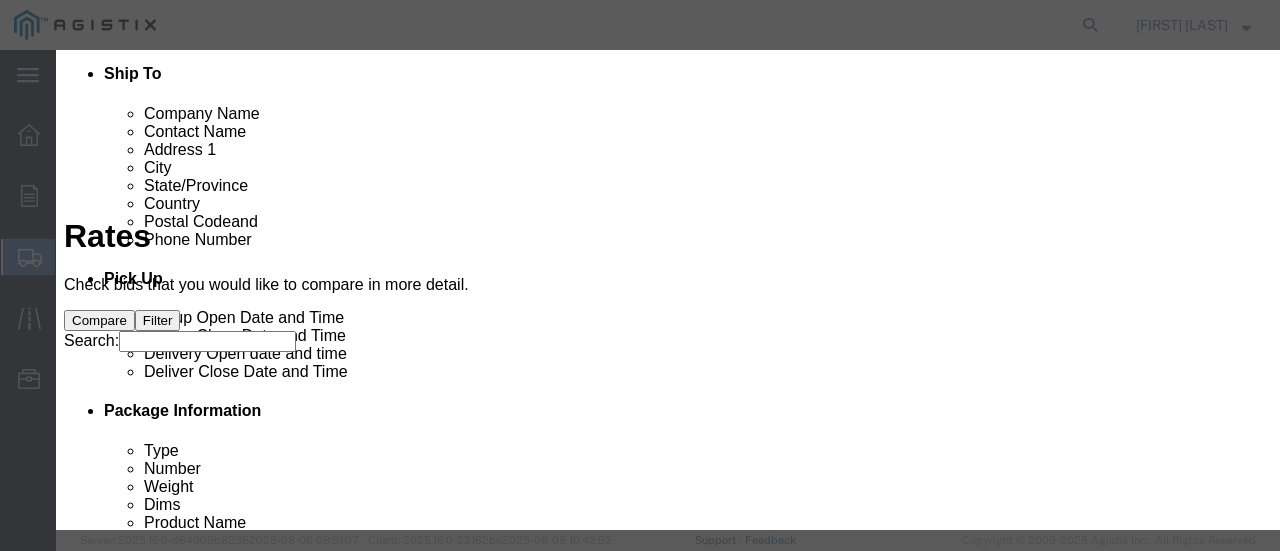 scroll, scrollTop: 0, scrollLeft: 0, axis: both 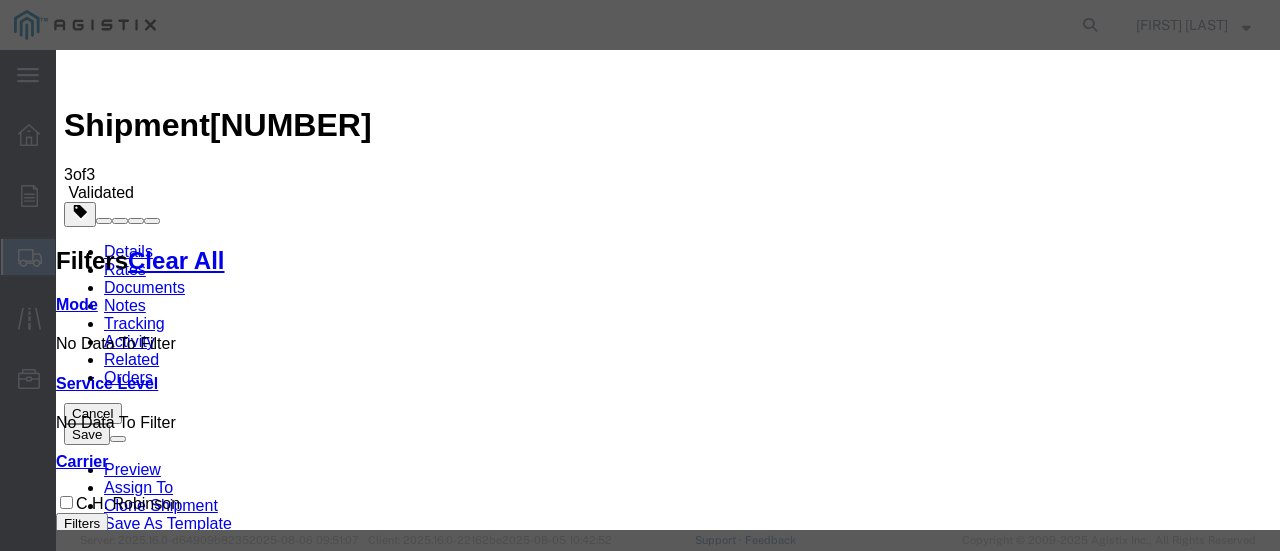 click on "Continue" at bounding box center [98, 3208] 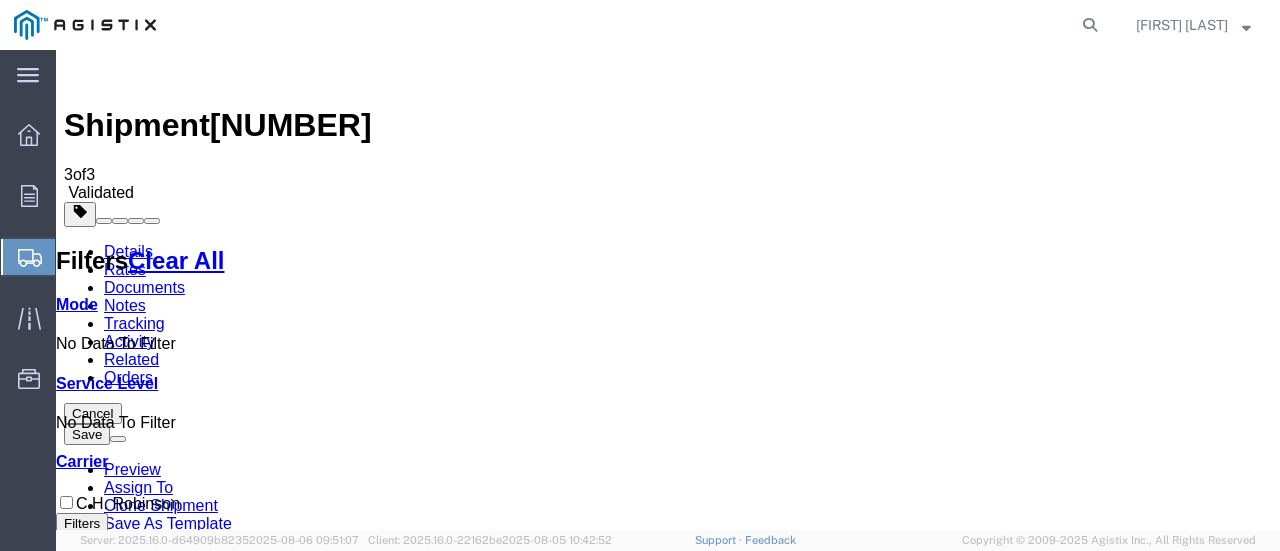 scroll, scrollTop: 0, scrollLeft: 0, axis: both 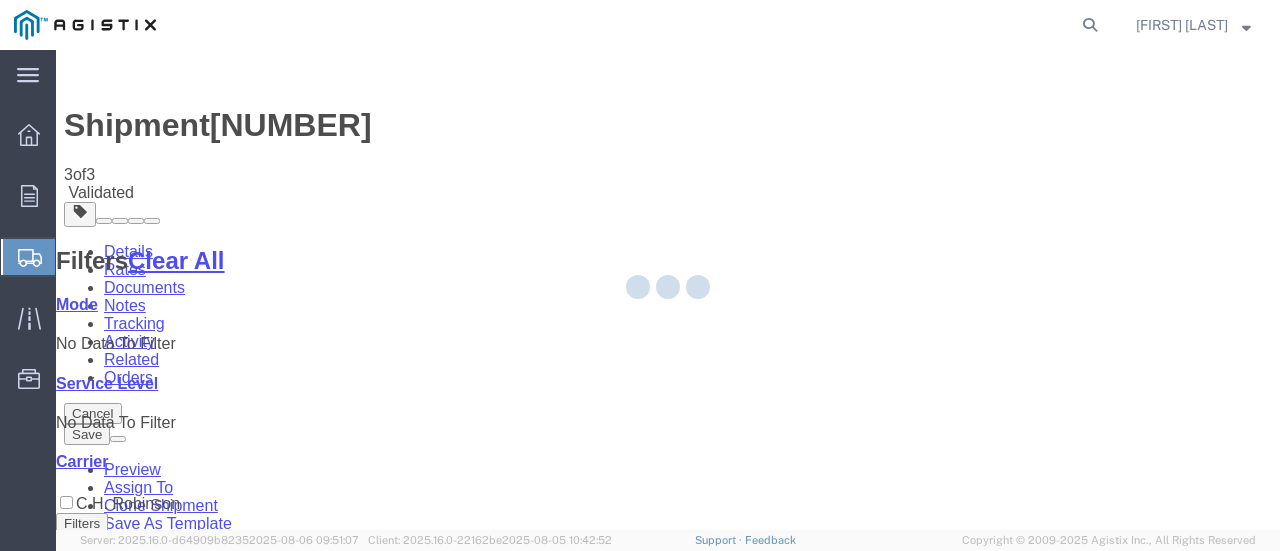 select on "[POSTAL_CODE]" 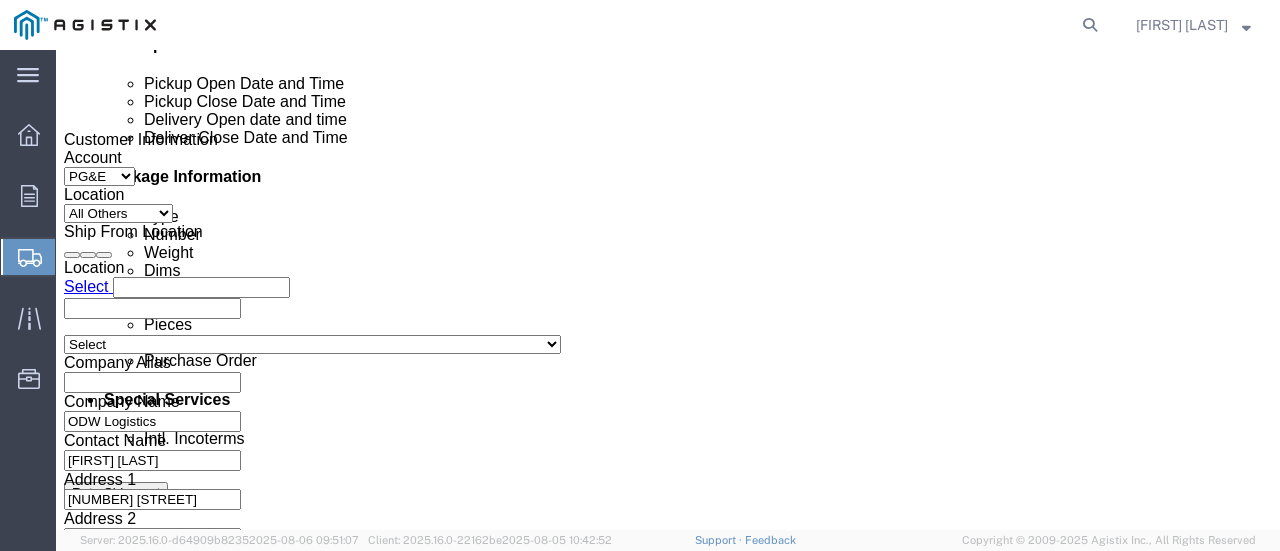 scroll, scrollTop: 1000, scrollLeft: 0, axis: vertical 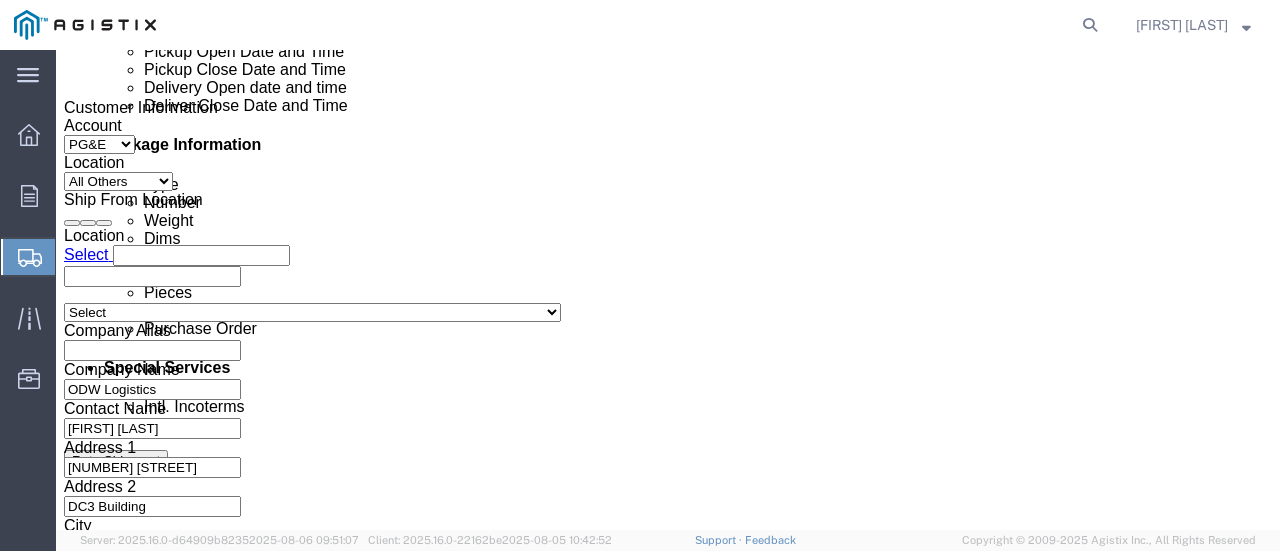 click on "[DATE] [TIME]" 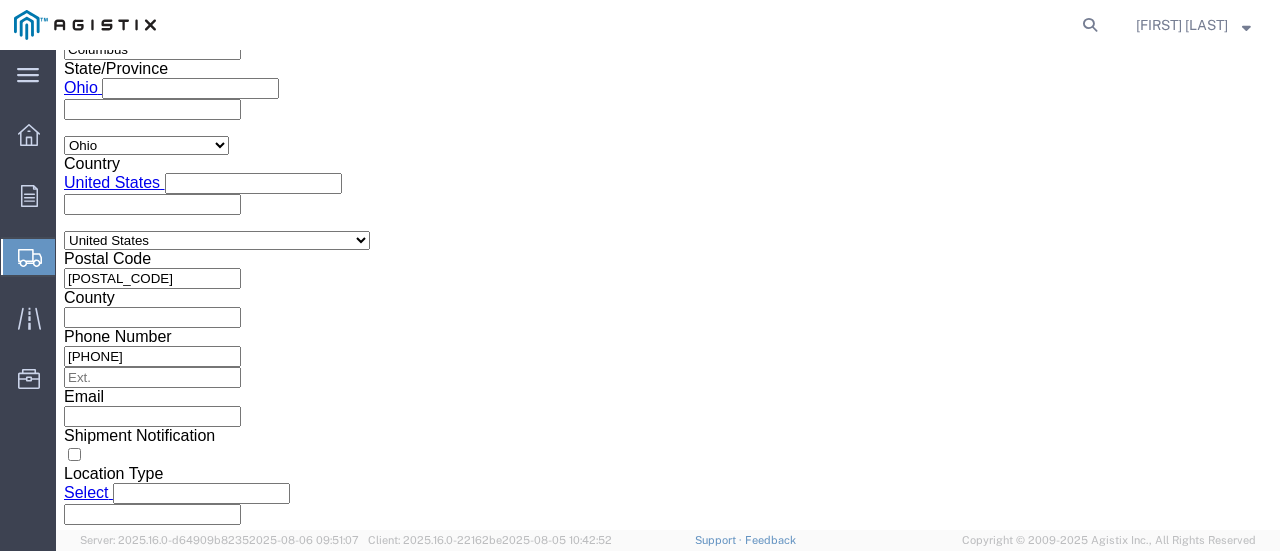 click on "Apply" 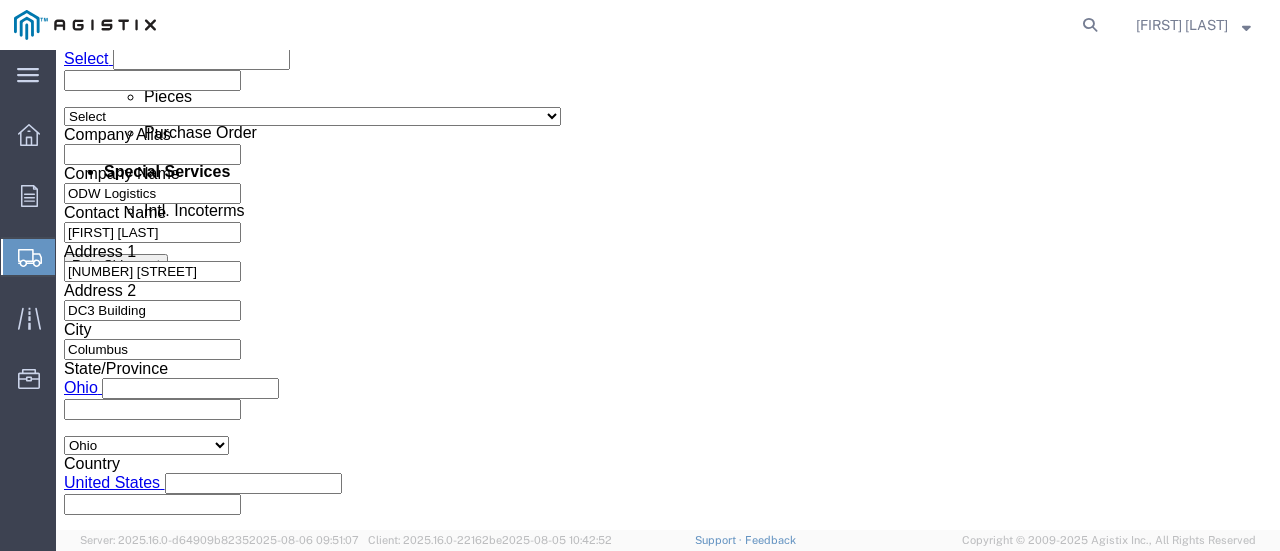scroll, scrollTop: 996, scrollLeft: 0, axis: vertical 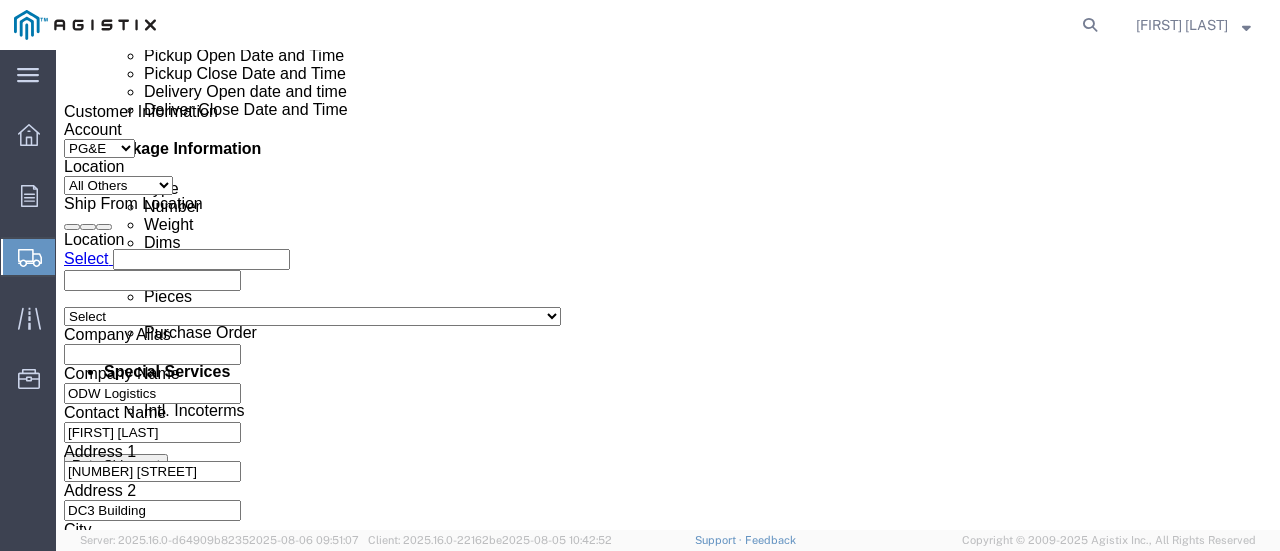 click on "[DATE] [TIME]" 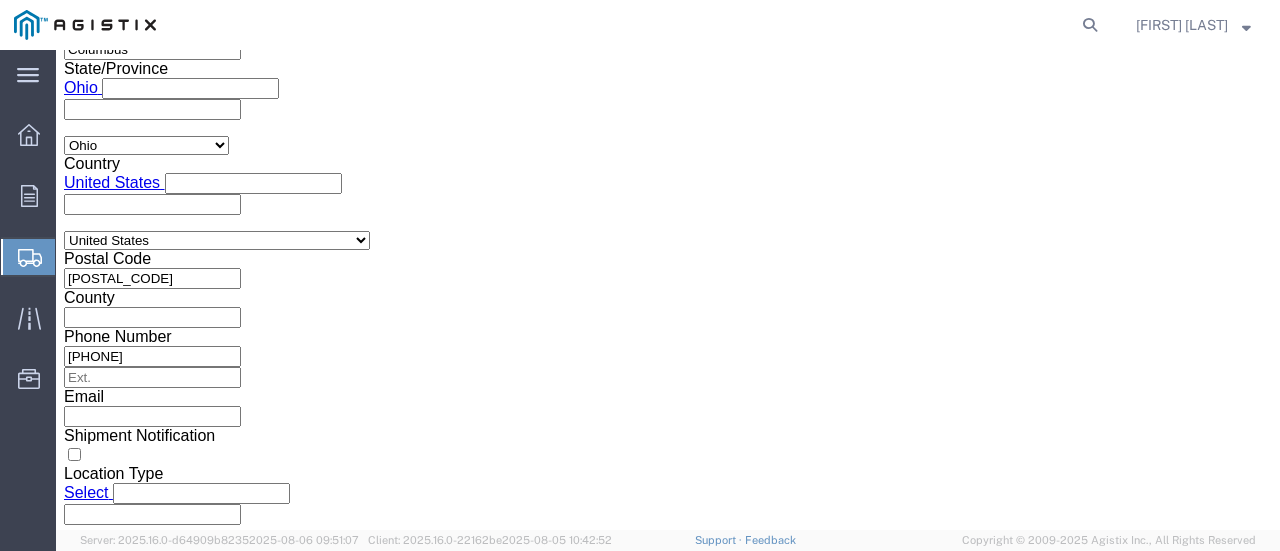 click on "[TIME]" 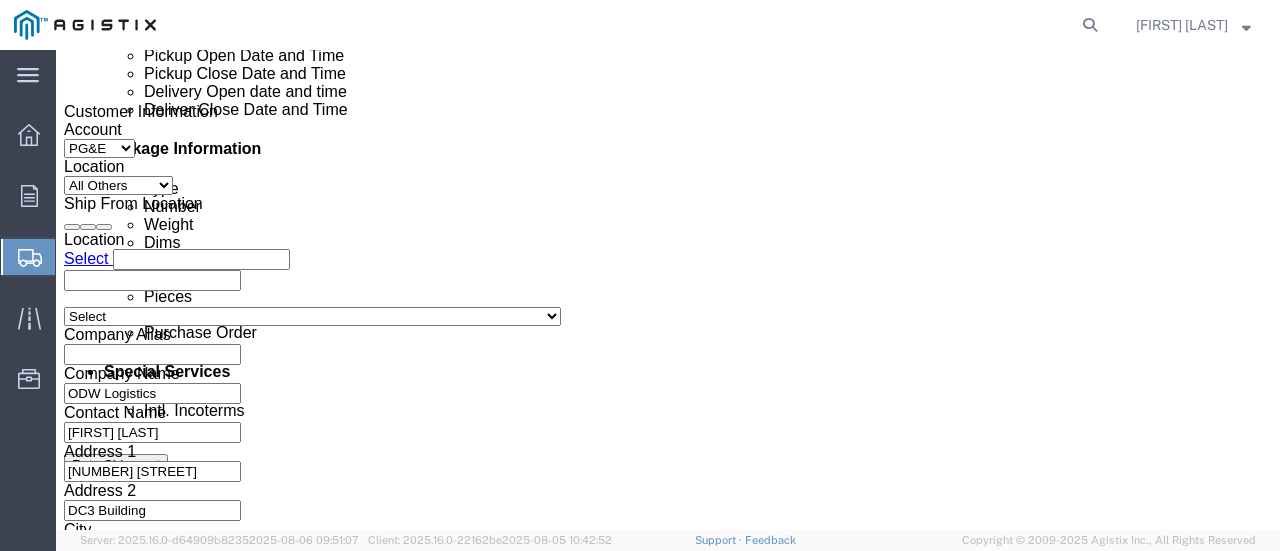 scroll, scrollTop: 1572, scrollLeft: 0, axis: vertical 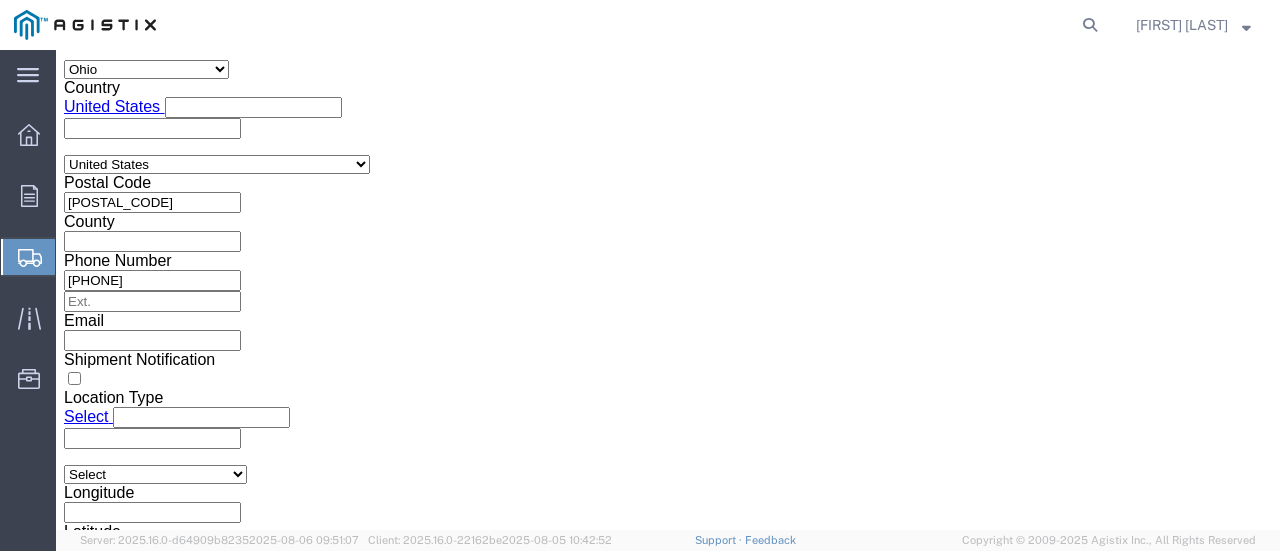 click on "Continue" 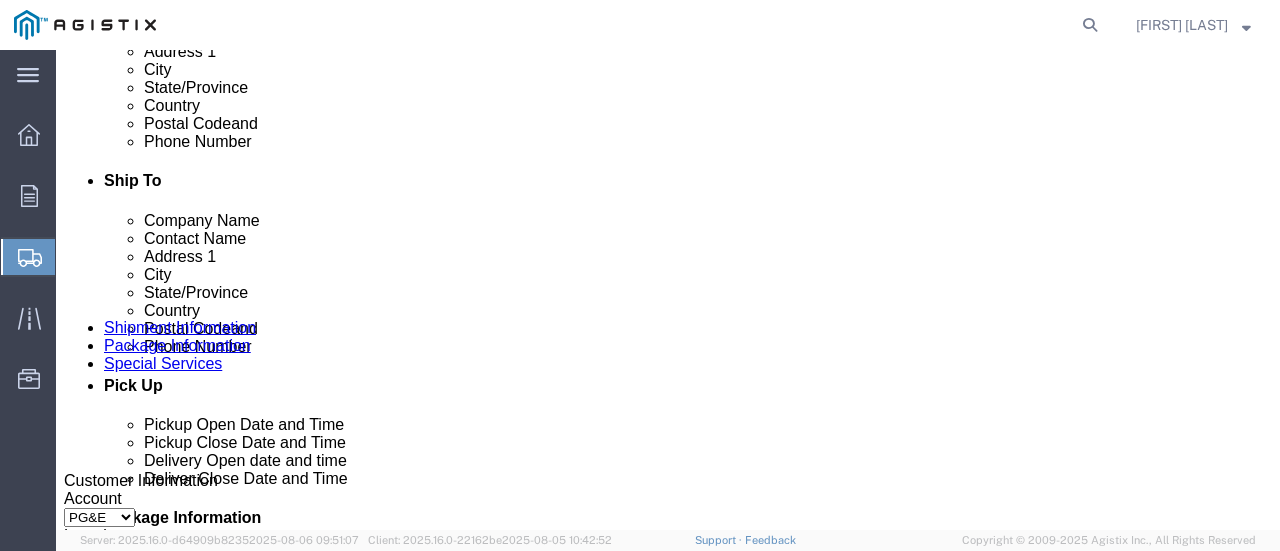 scroll, scrollTop: 1127, scrollLeft: 0, axis: vertical 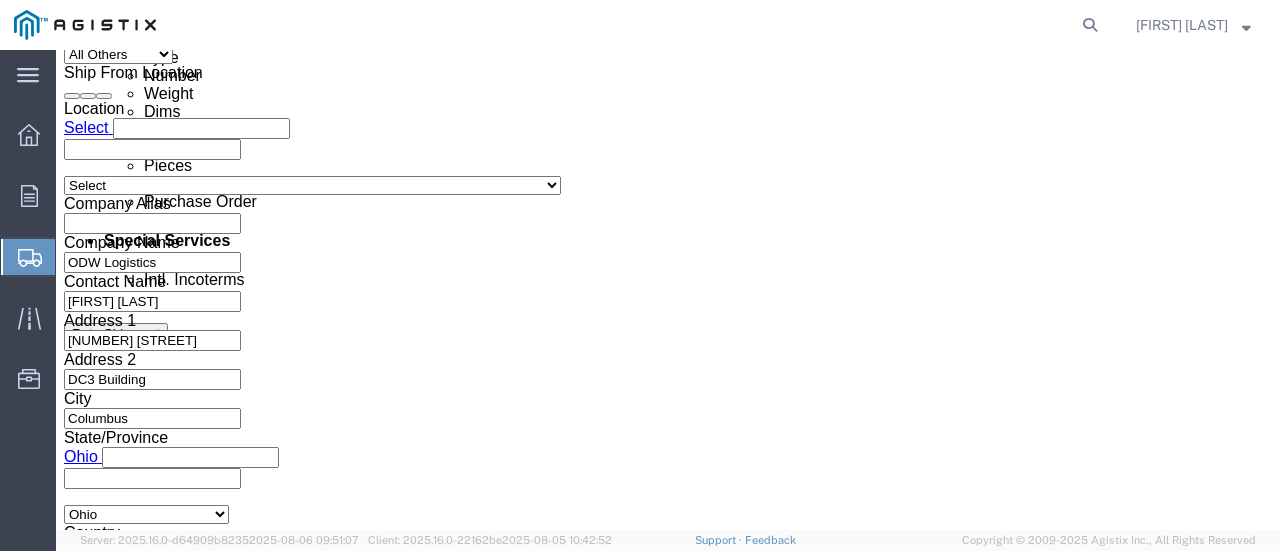click on "Previous" 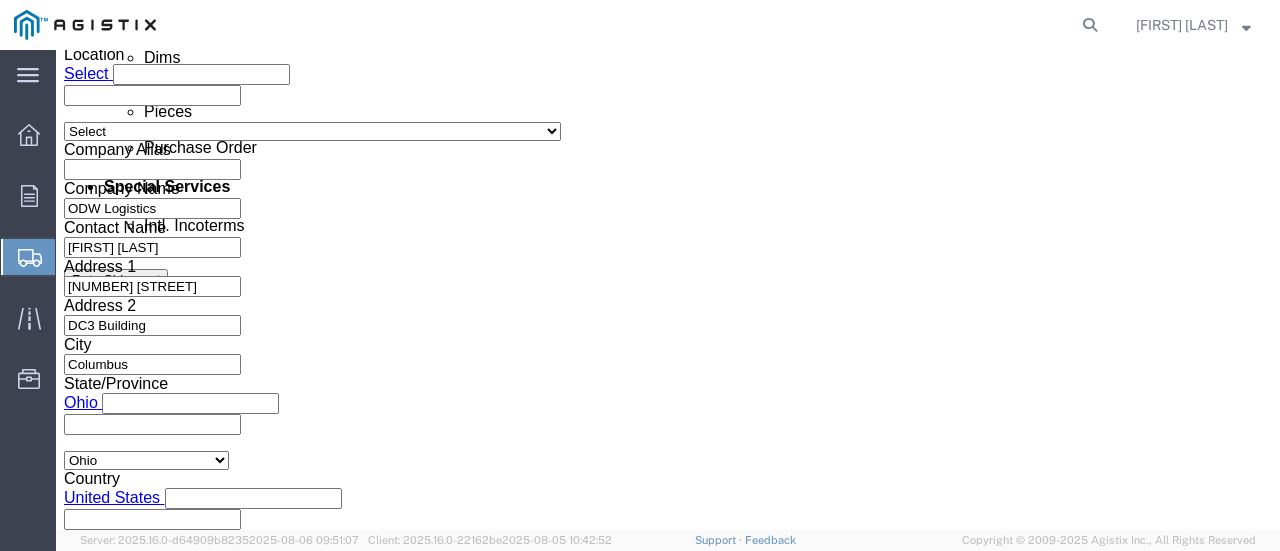 scroll, scrollTop: 1272, scrollLeft: 0, axis: vertical 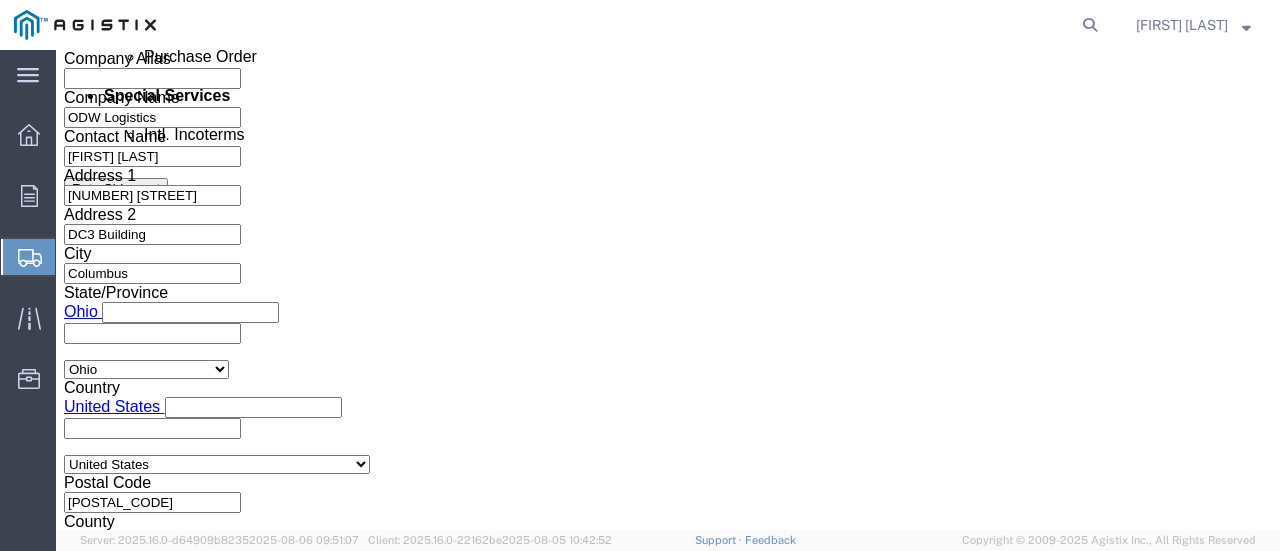 drag, startPoint x: 269, startPoint y: 303, endPoint x: 160, endPoint y: 287, distance: 110.16805 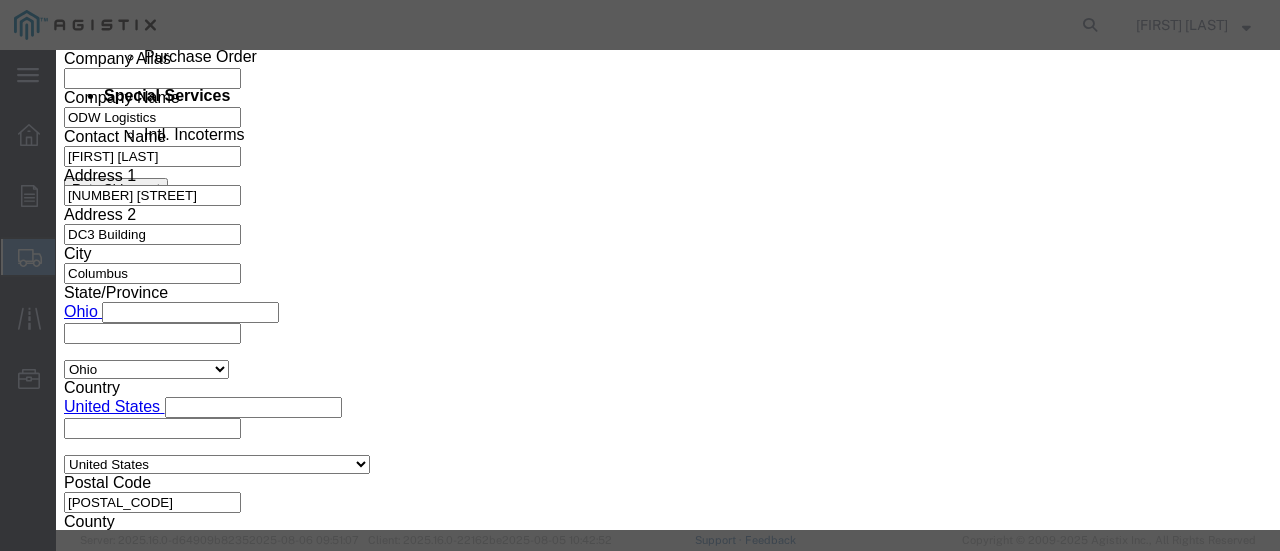 click on "Select PGE [CITY]" 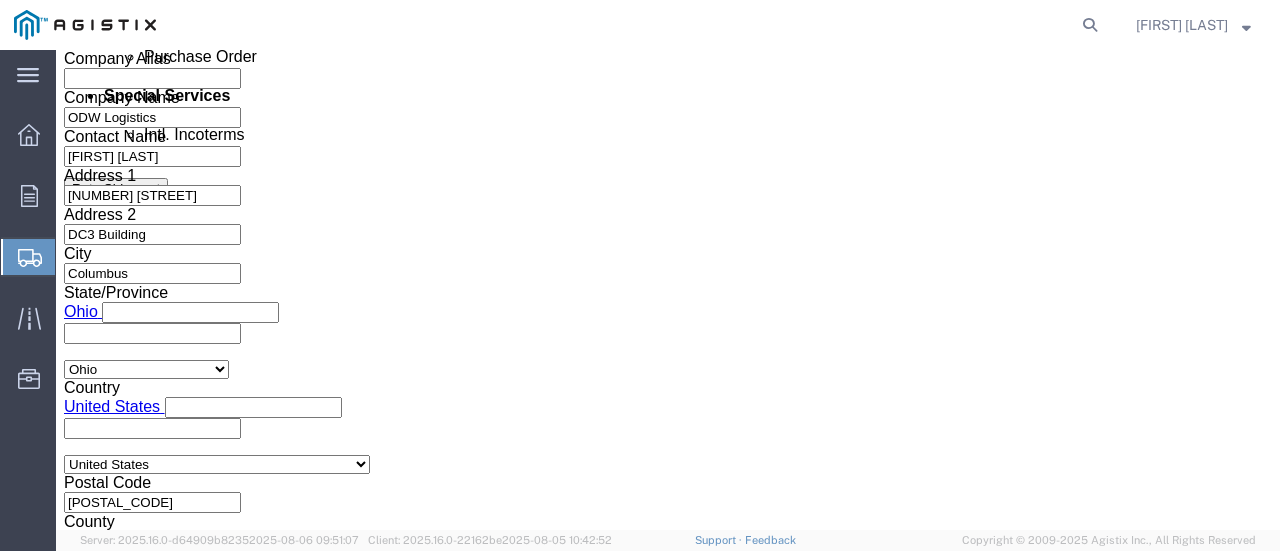 click 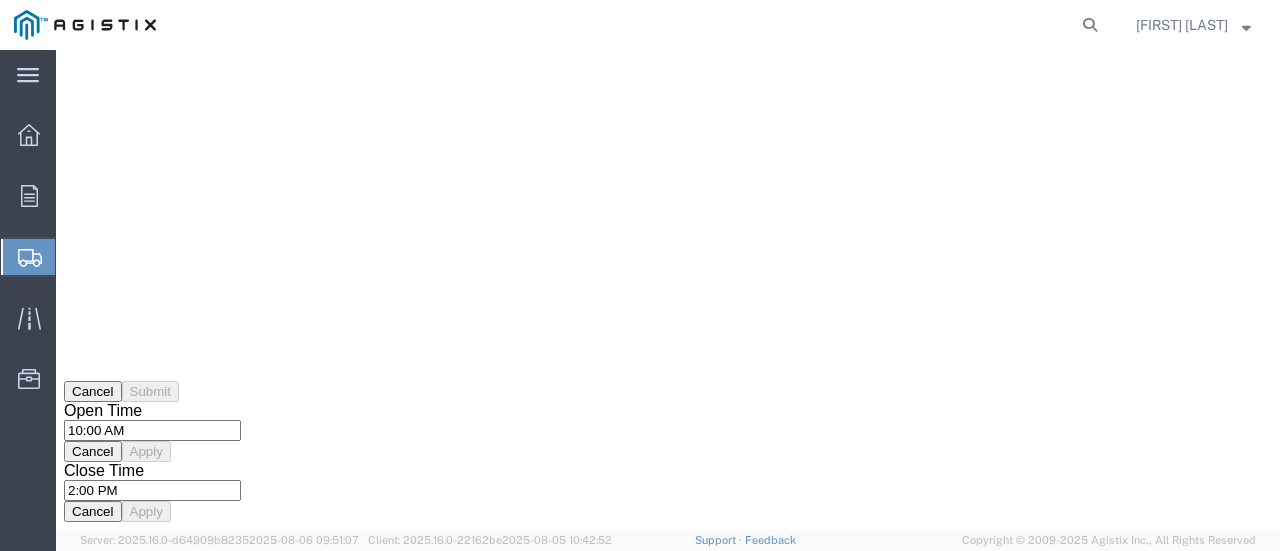 scroll, scrollTop: 0, scrollLeft: 0, axis: both 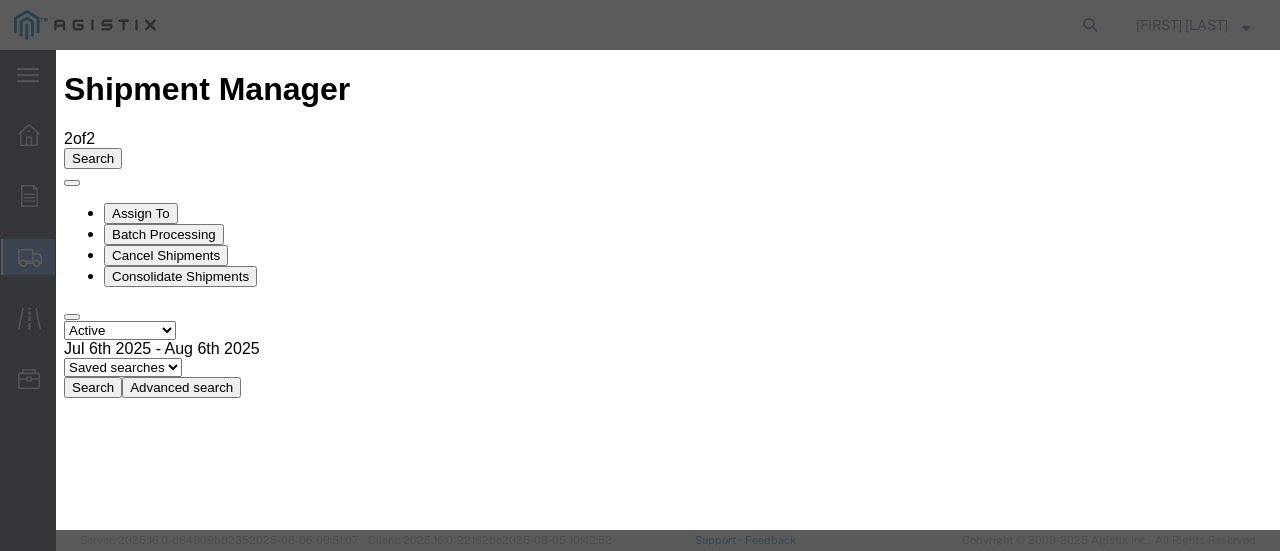 click at bounding box center (72, 2581) 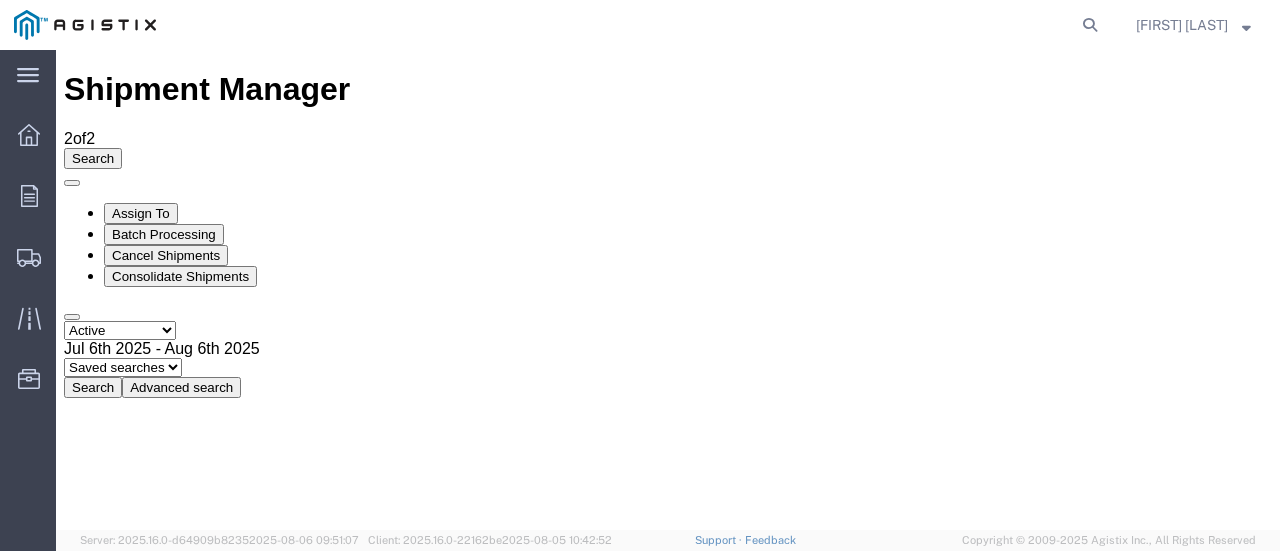 click on "08/14/25" at bounding box center [479, 1096] 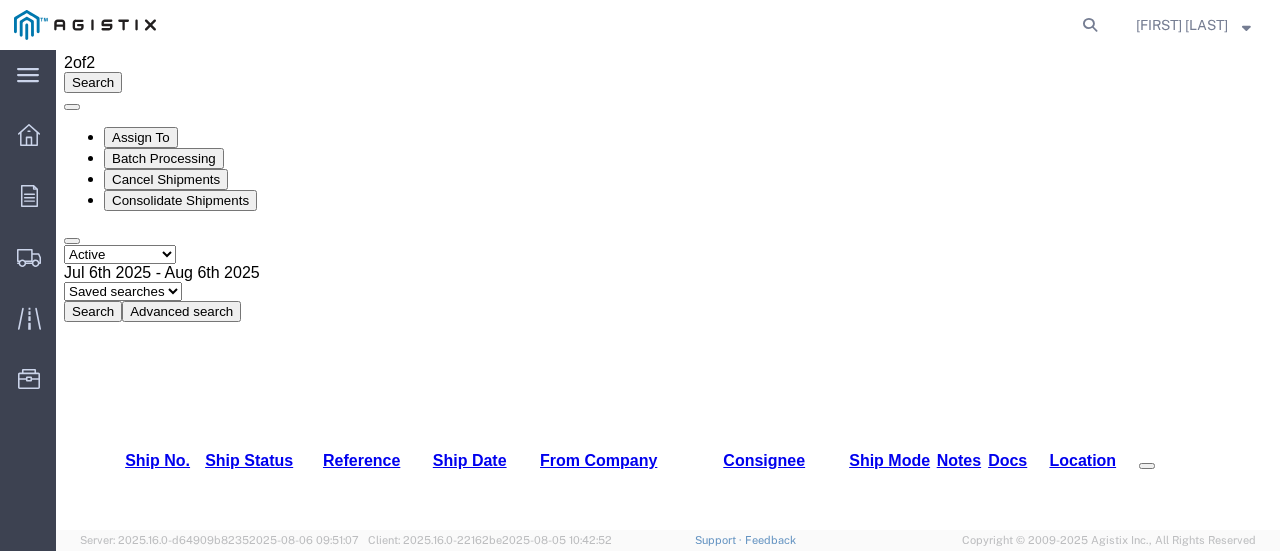 scroll, scrollTop: 0, scrollLeft: 0, axis: both 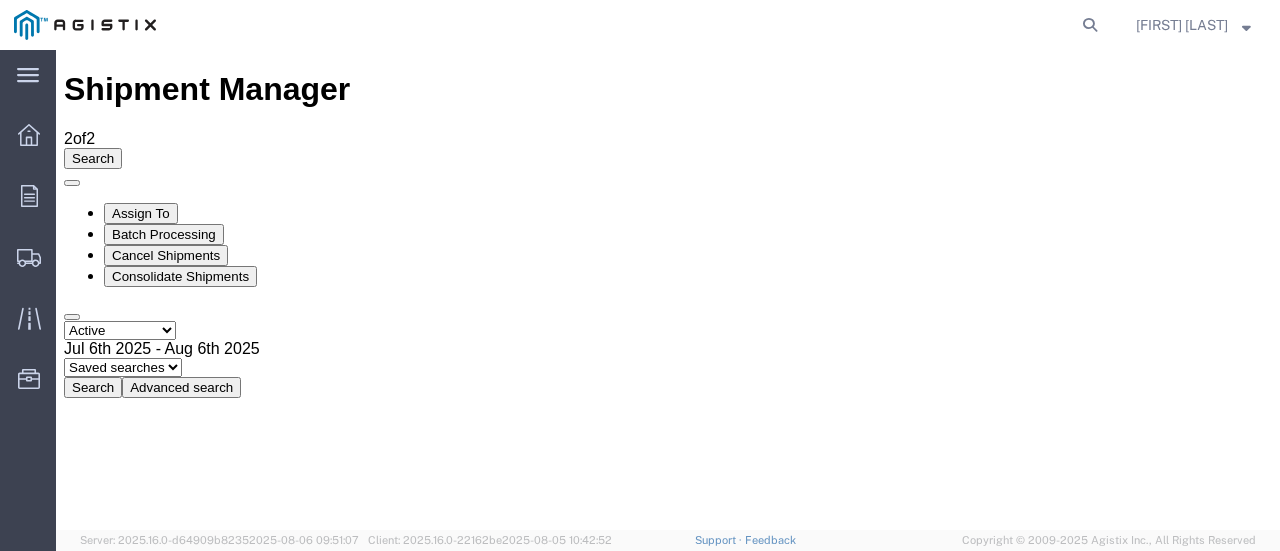 click on "[NUMBER]" at bounding box center [153, 1095] 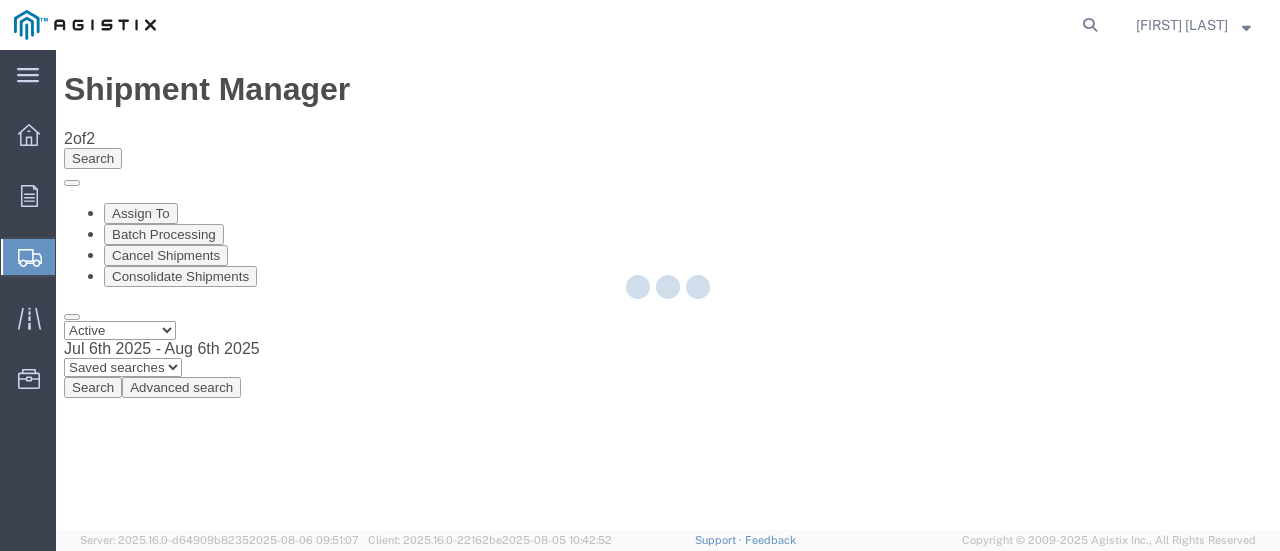 select on "[POSTAL_CODE]" 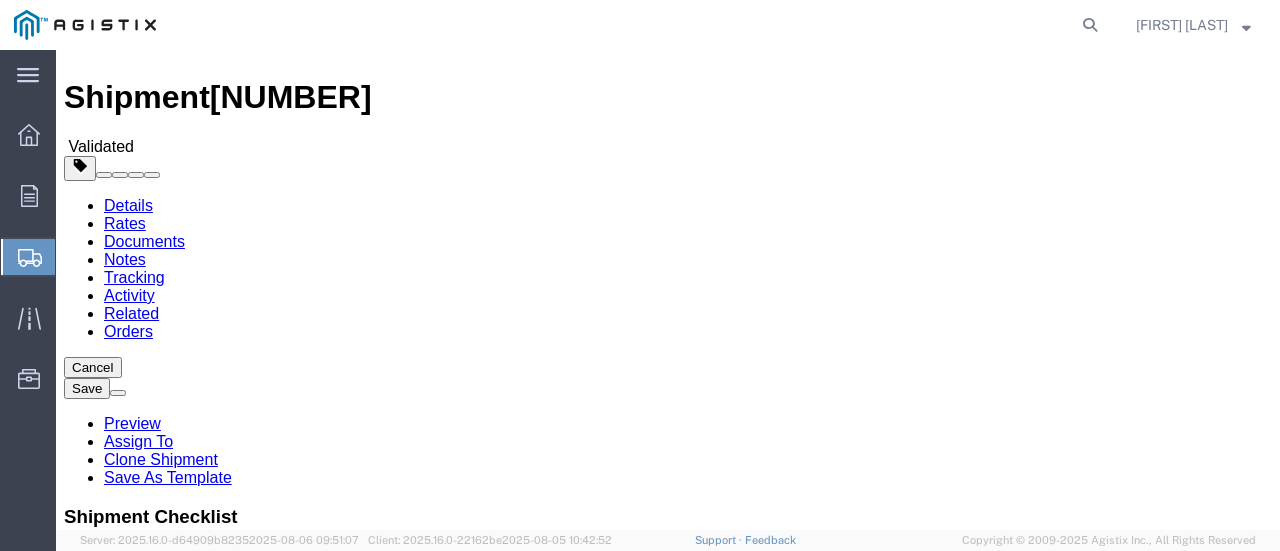 scroll, scrollTop: 0, scrollLeft: 0, axis: both 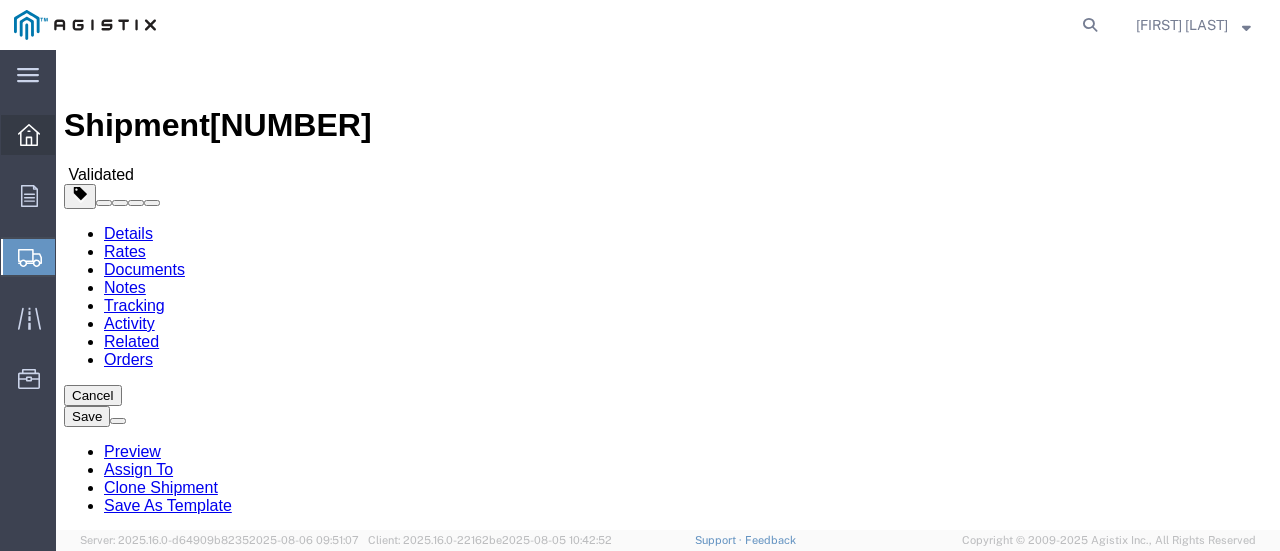 click 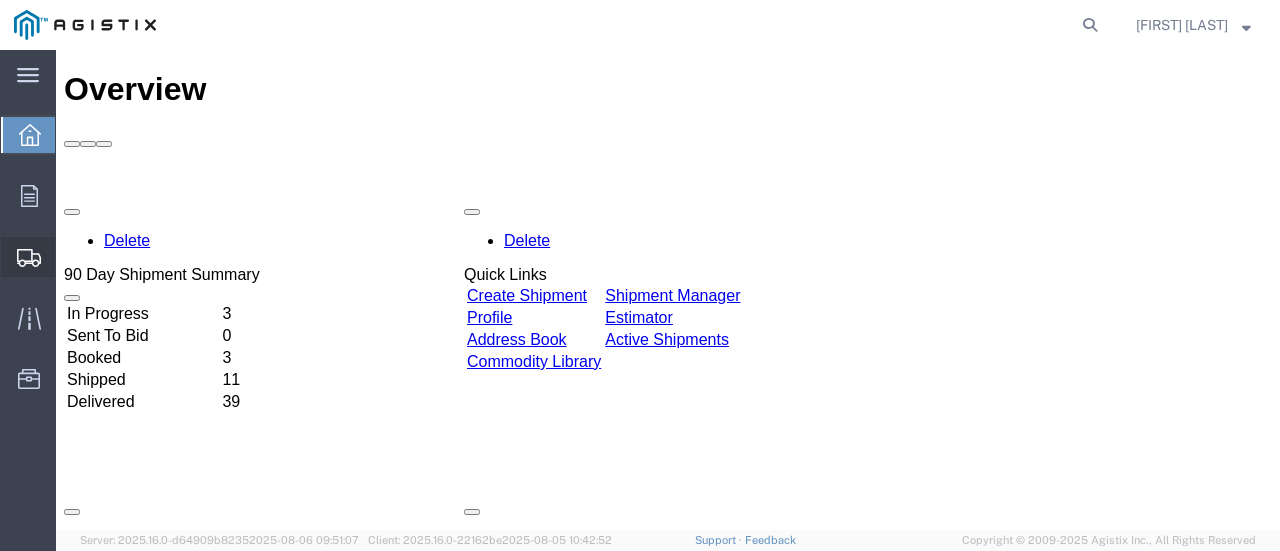 scroll, scrollTop: 0, scrollLeft: 0, axis: both 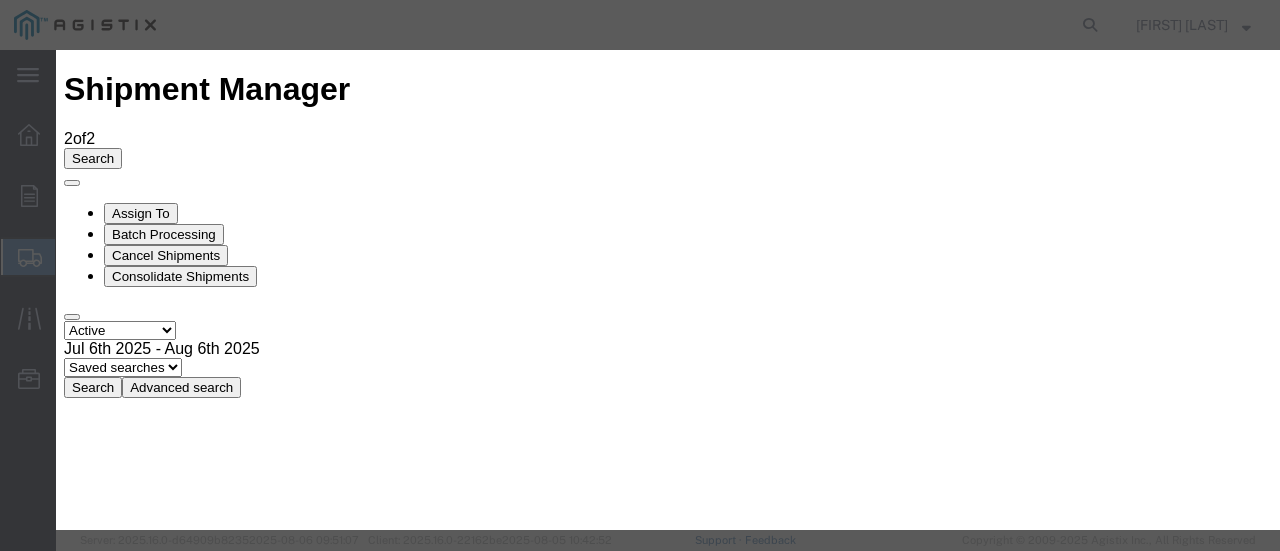 click at bounding box center (72, 2821) 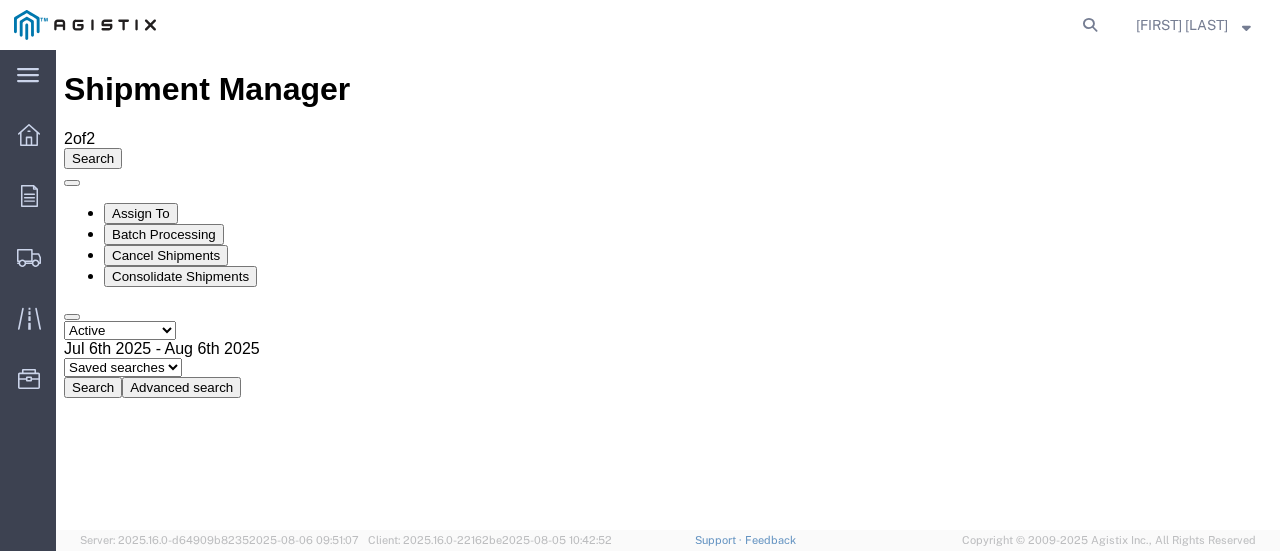 scroll, scrollTop: 0, scrollLeft: 0, axis: both 